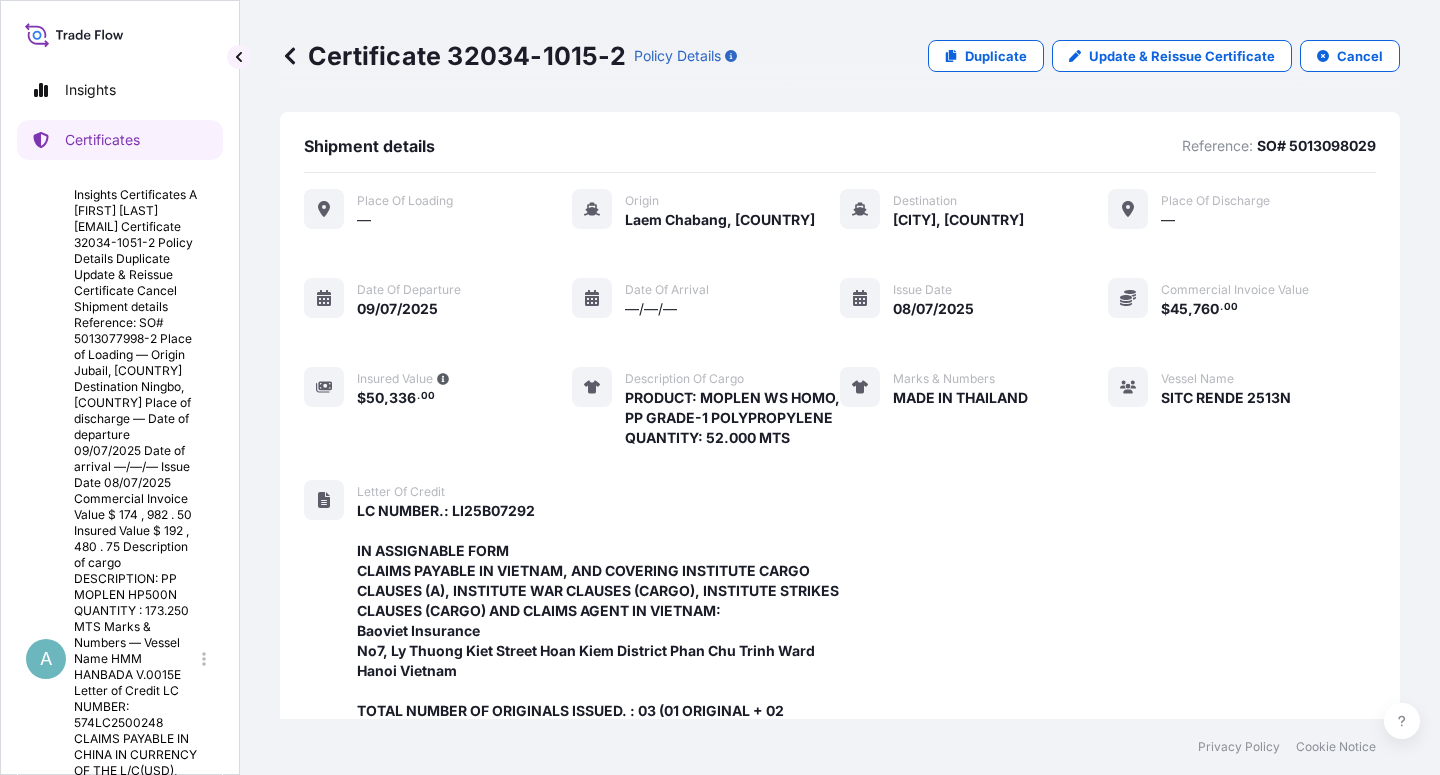 scroll, scrollTop: 0, scrollLeft: 0, axis: both 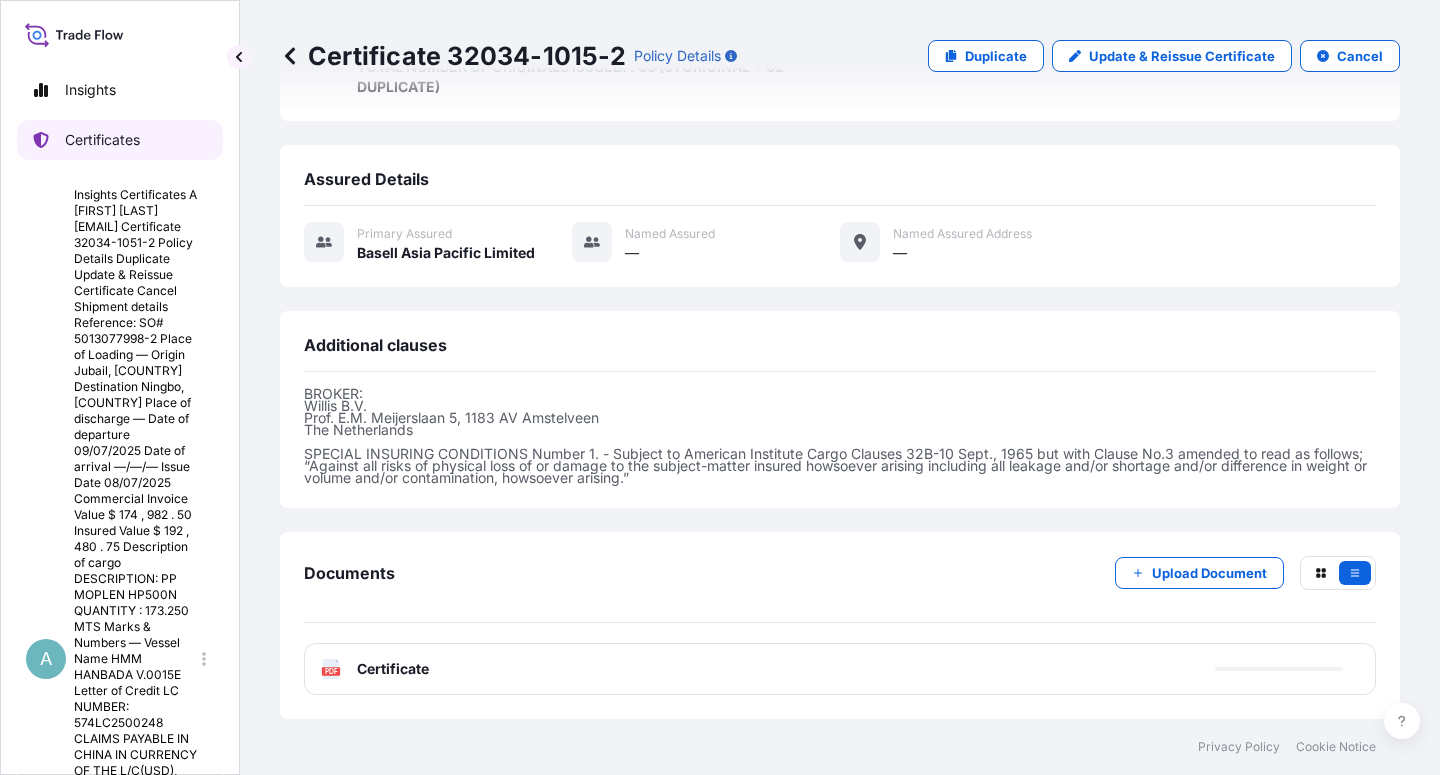 click on "Certificates" at bounding box center (120, 140) 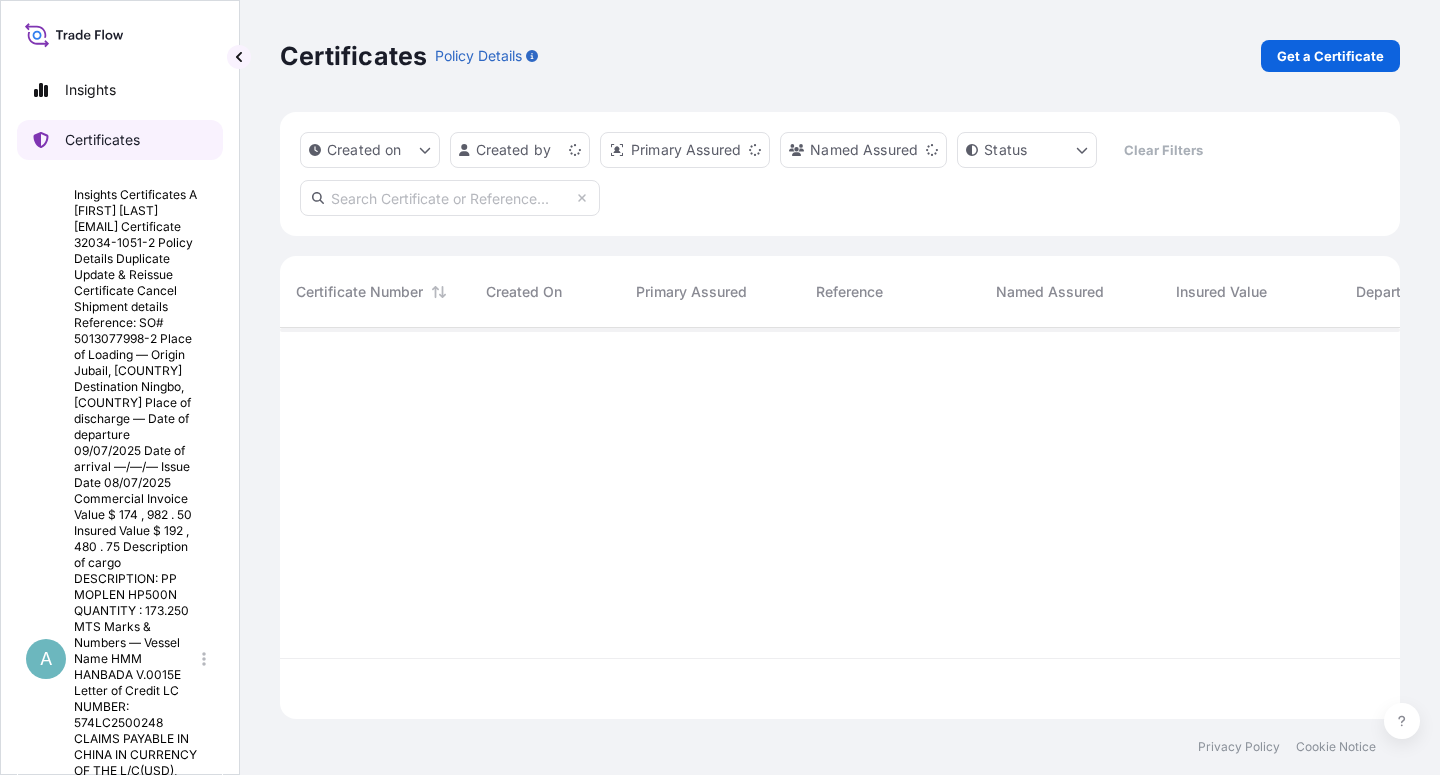 scroll, scrollTop: 0, scrollLeft: 0, axis: both 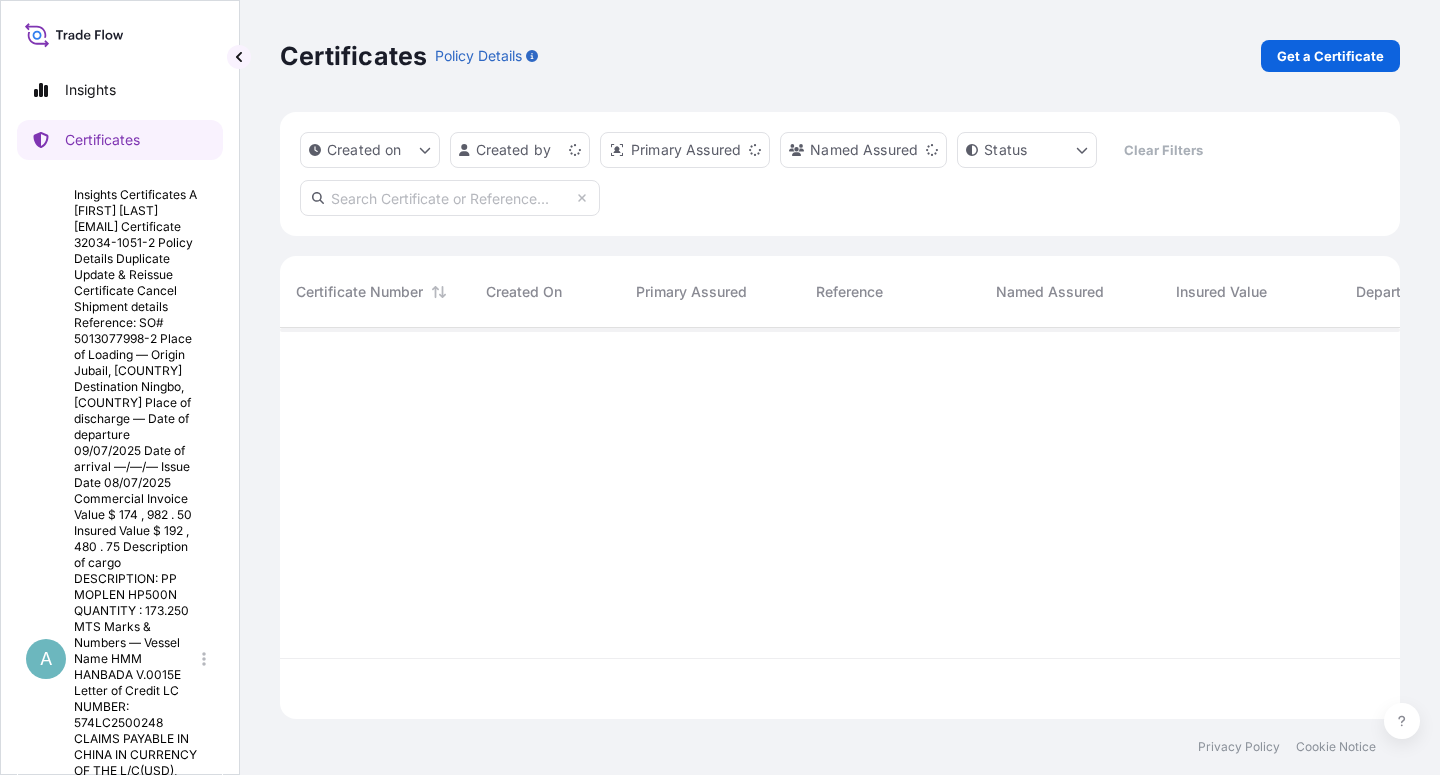 click at bounding box center (450, 198) 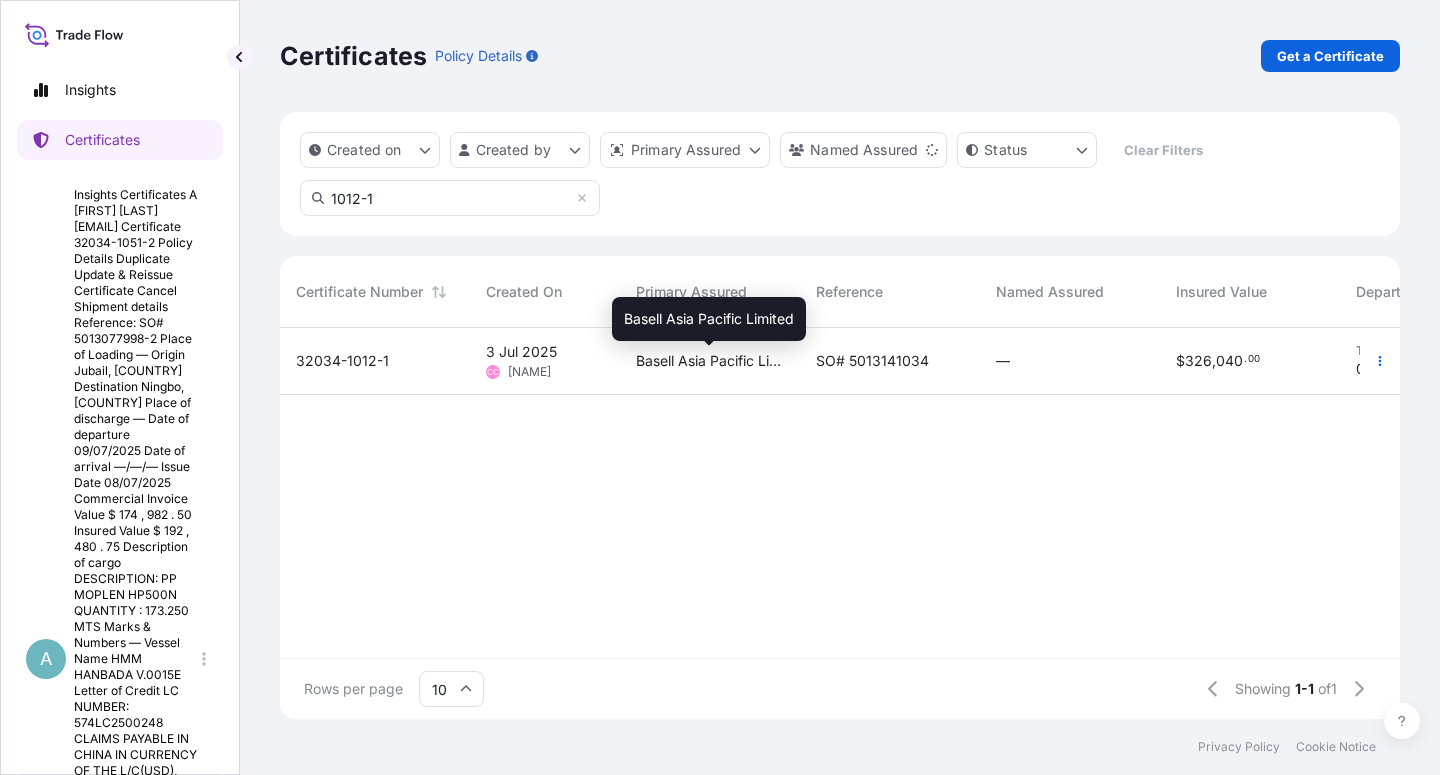 type on "1012-1" 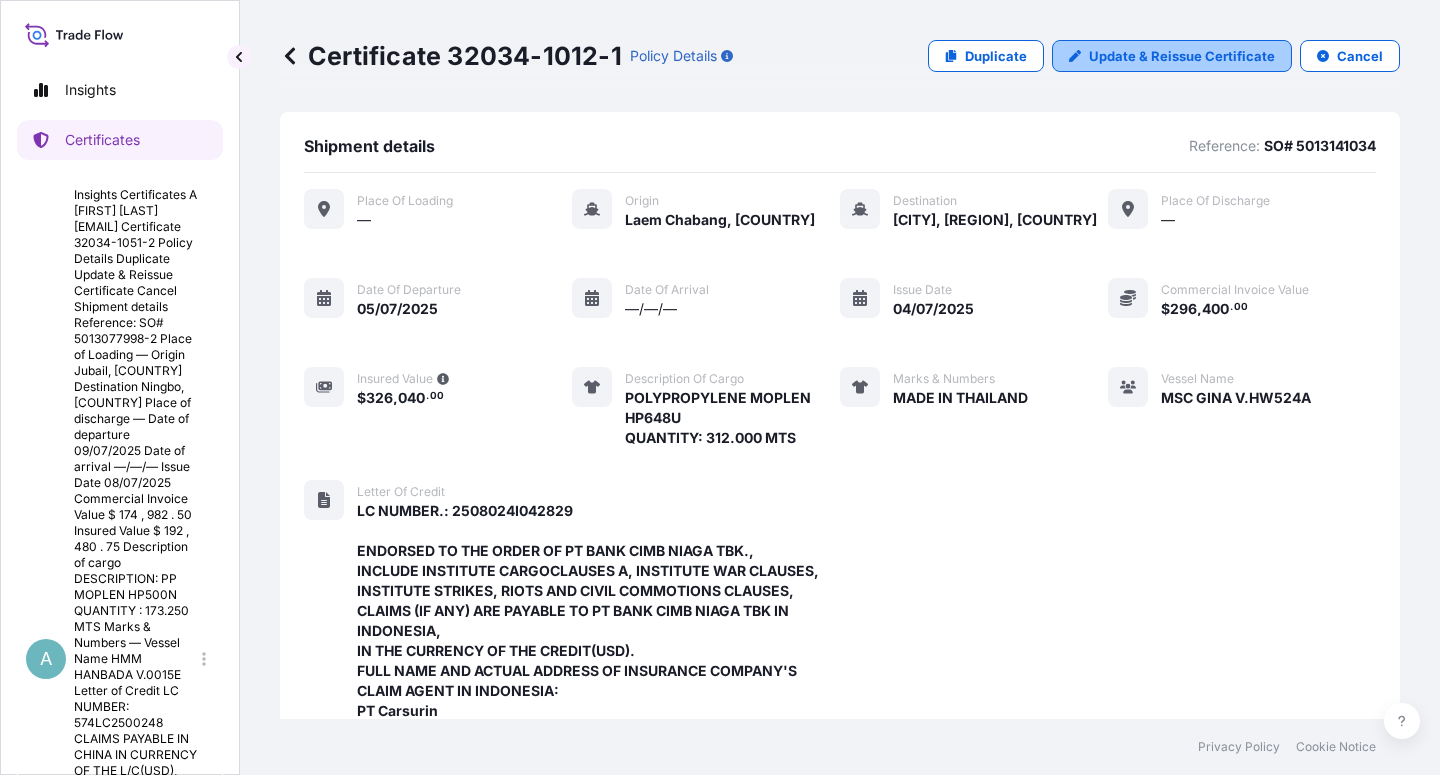 click on "Update & Reissue Certificate" at bounding box center [1182, 56] 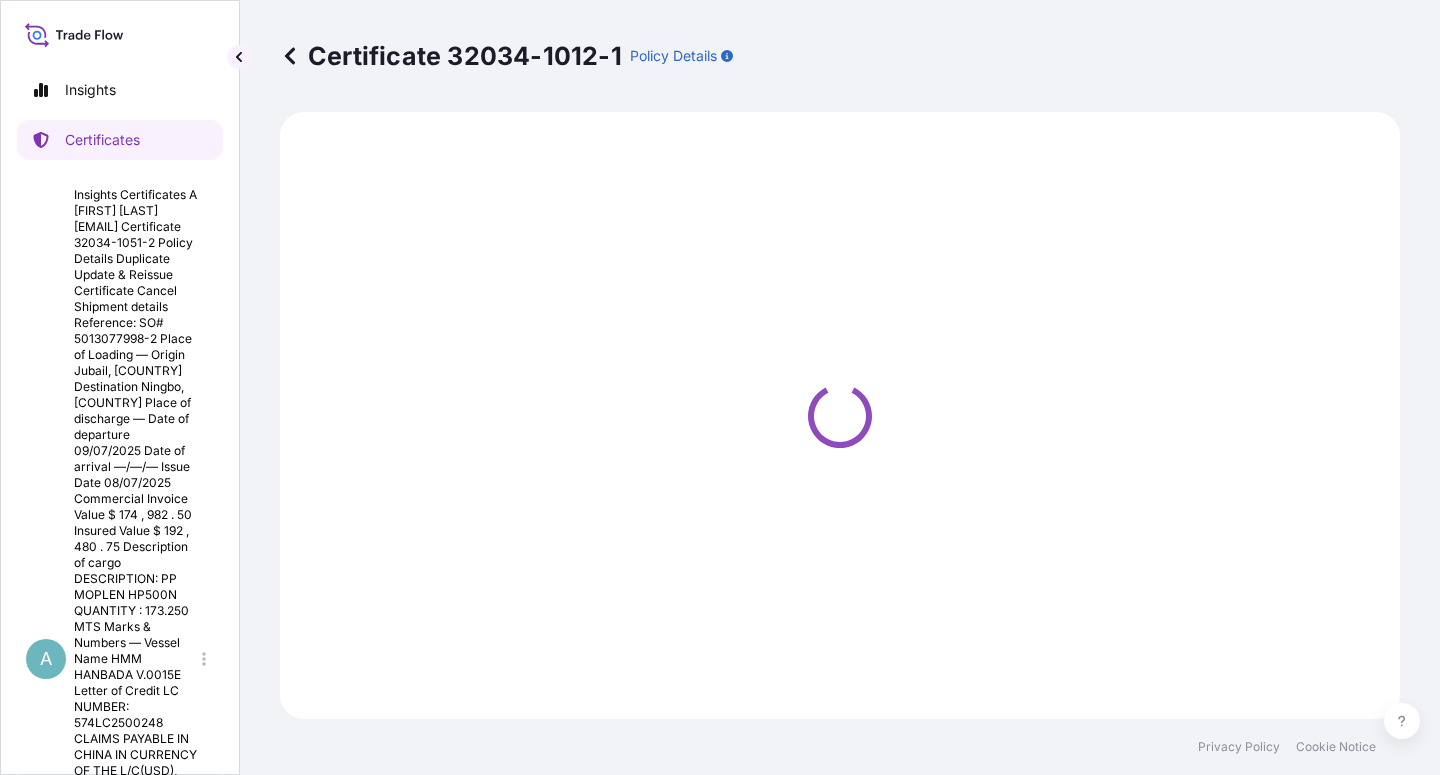 select on "Sea" 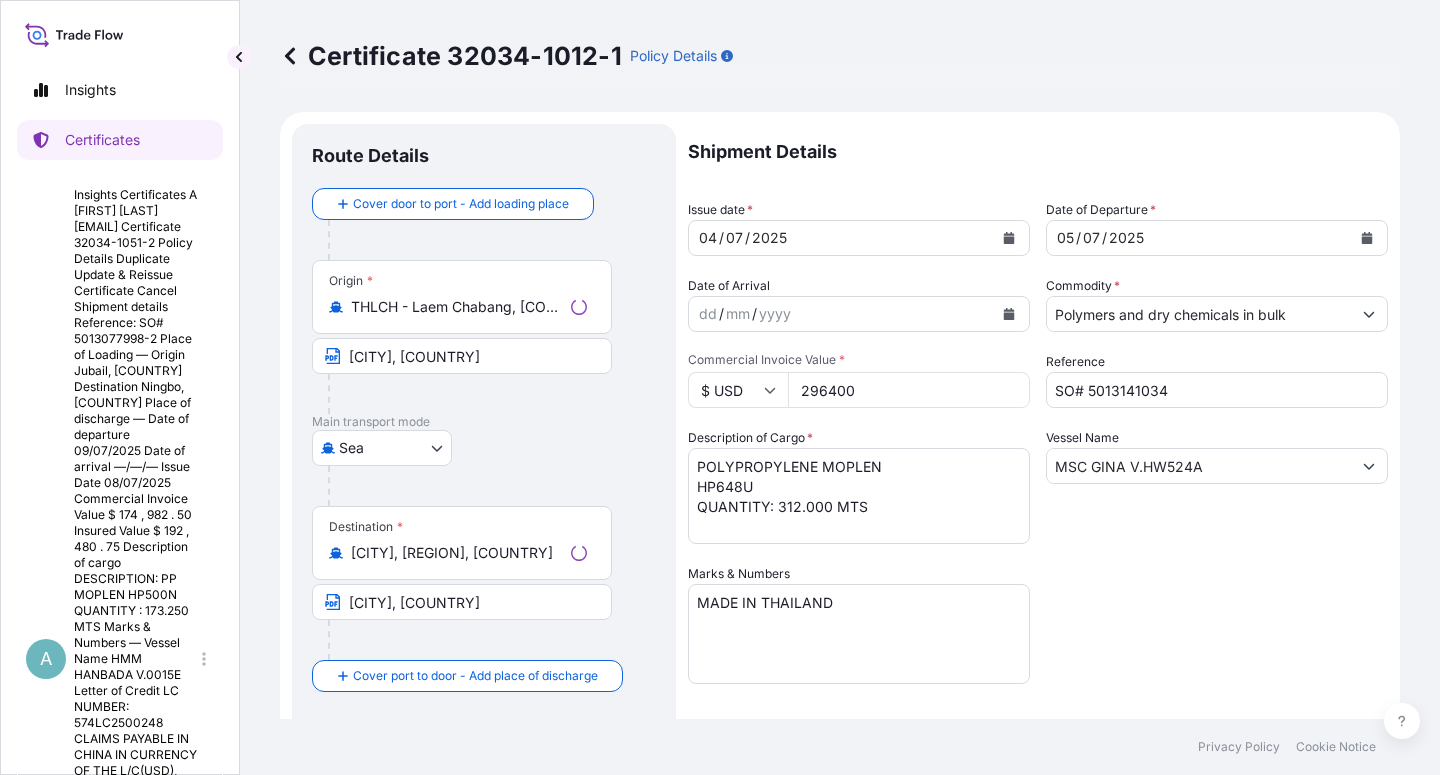 click at bounding box center [1009, 238] 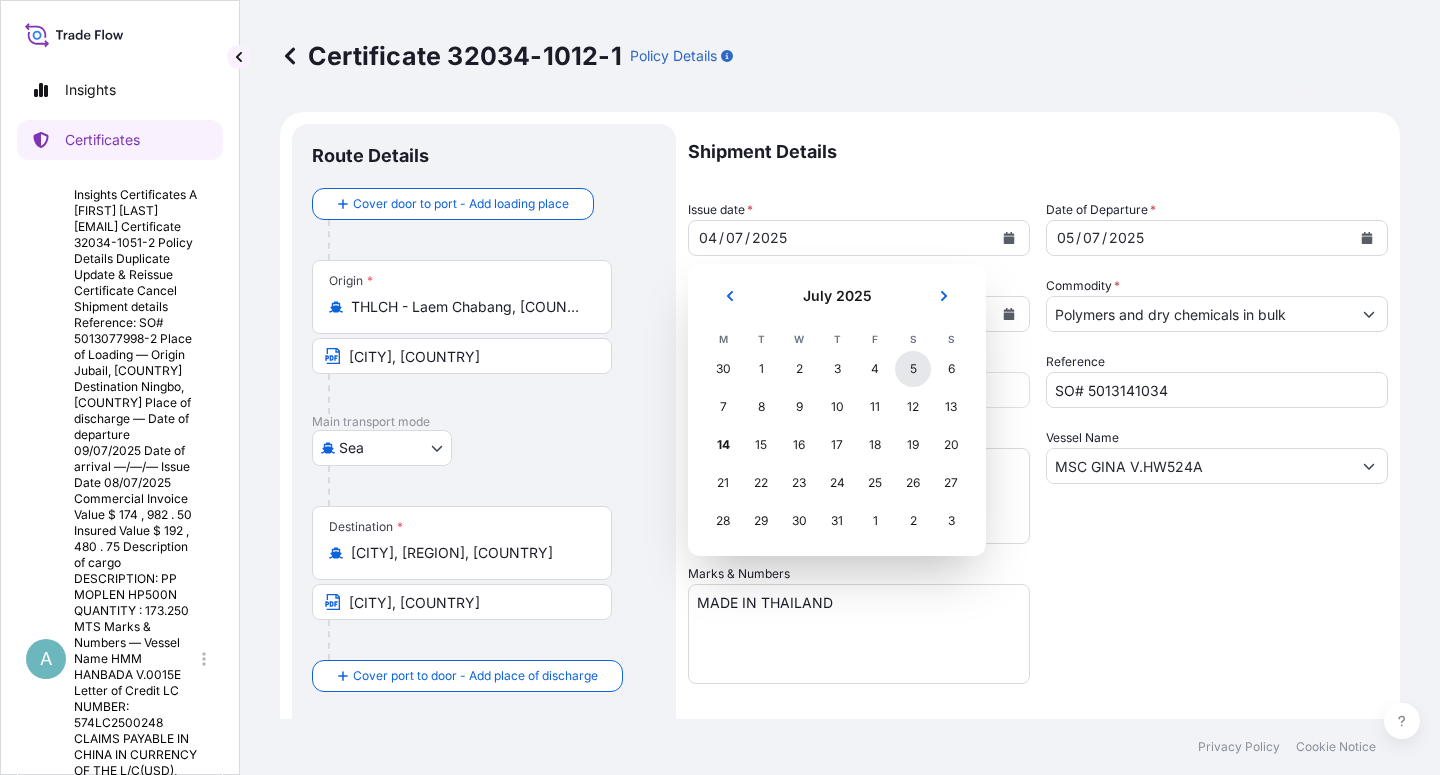 click on "5" at bounding box center (913, 369) 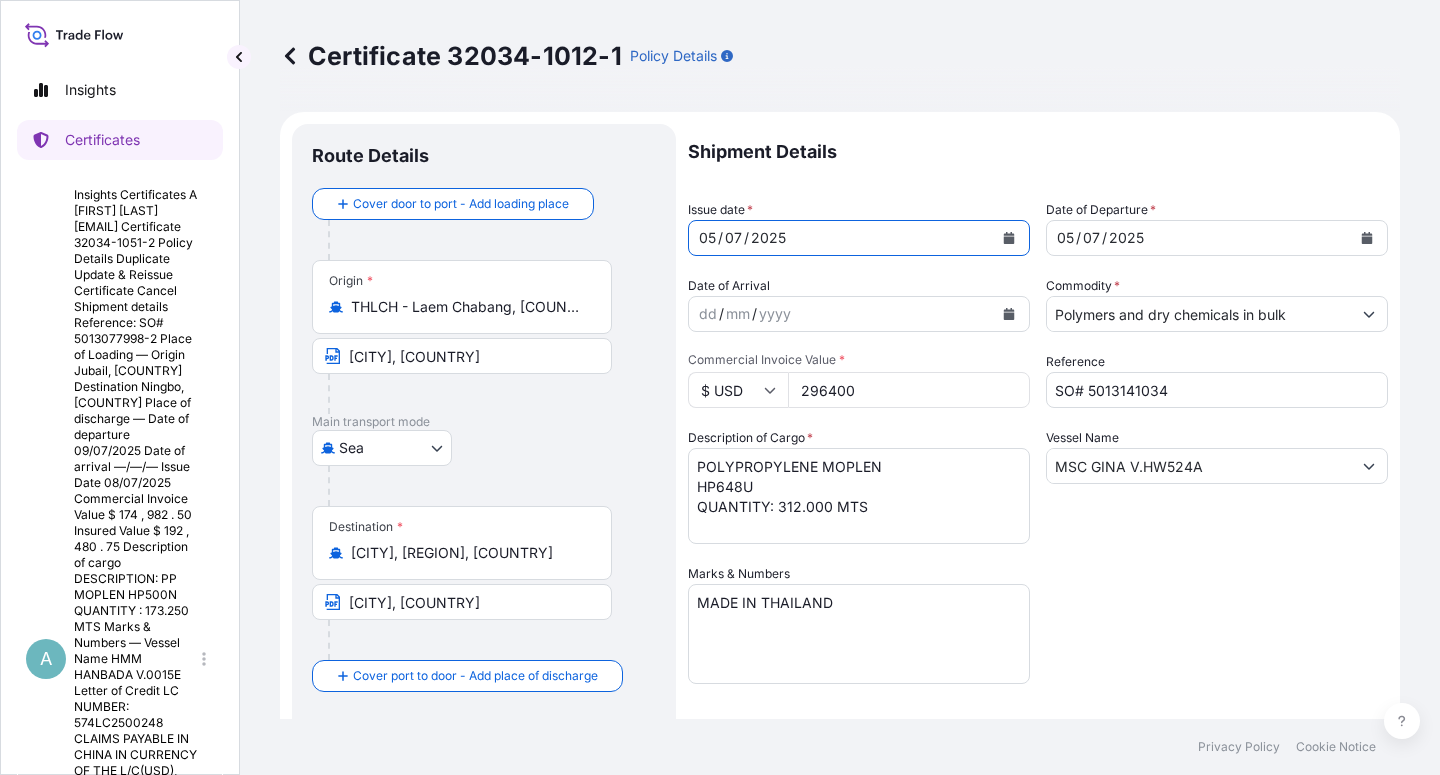 click at bounding box center (1367, 238) 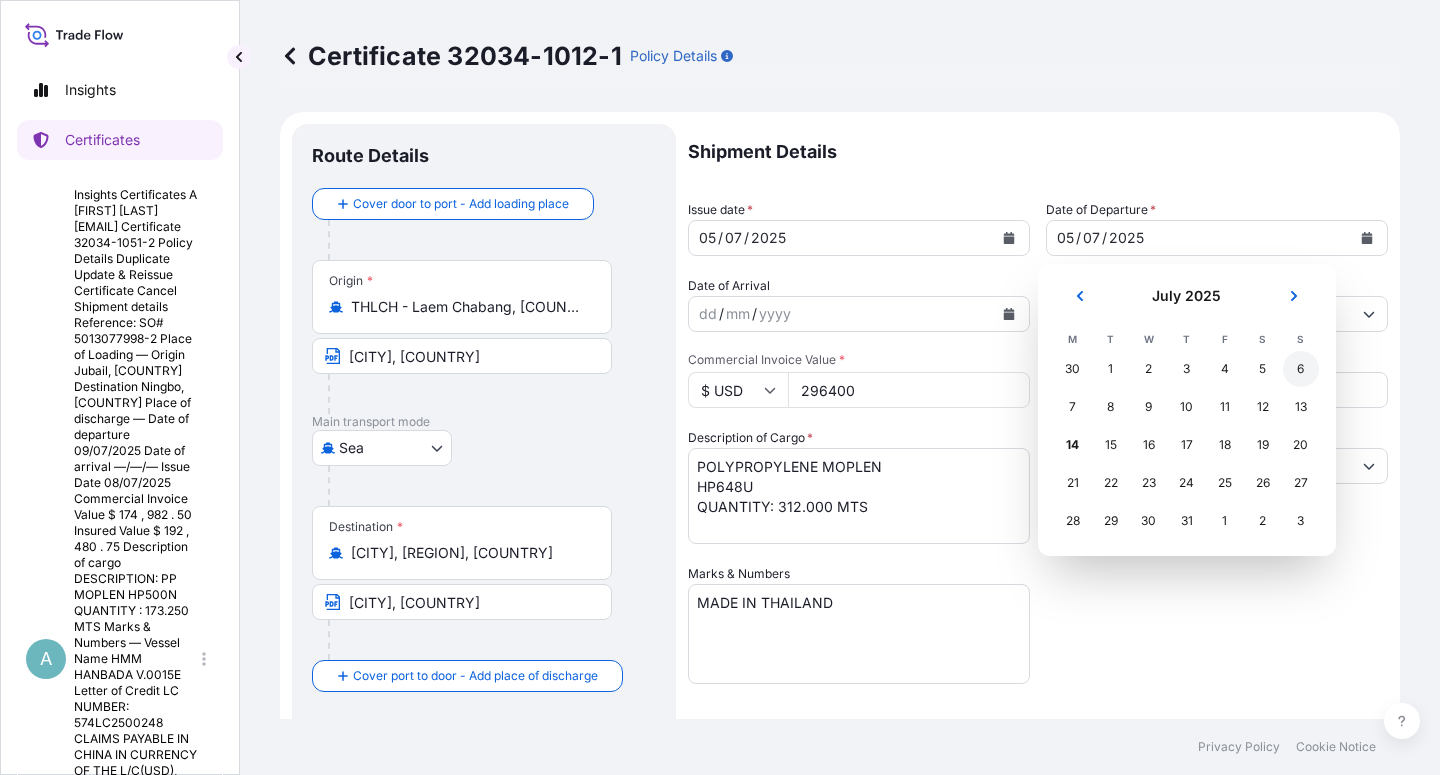click on "6" at bounding box center [1301, 369] 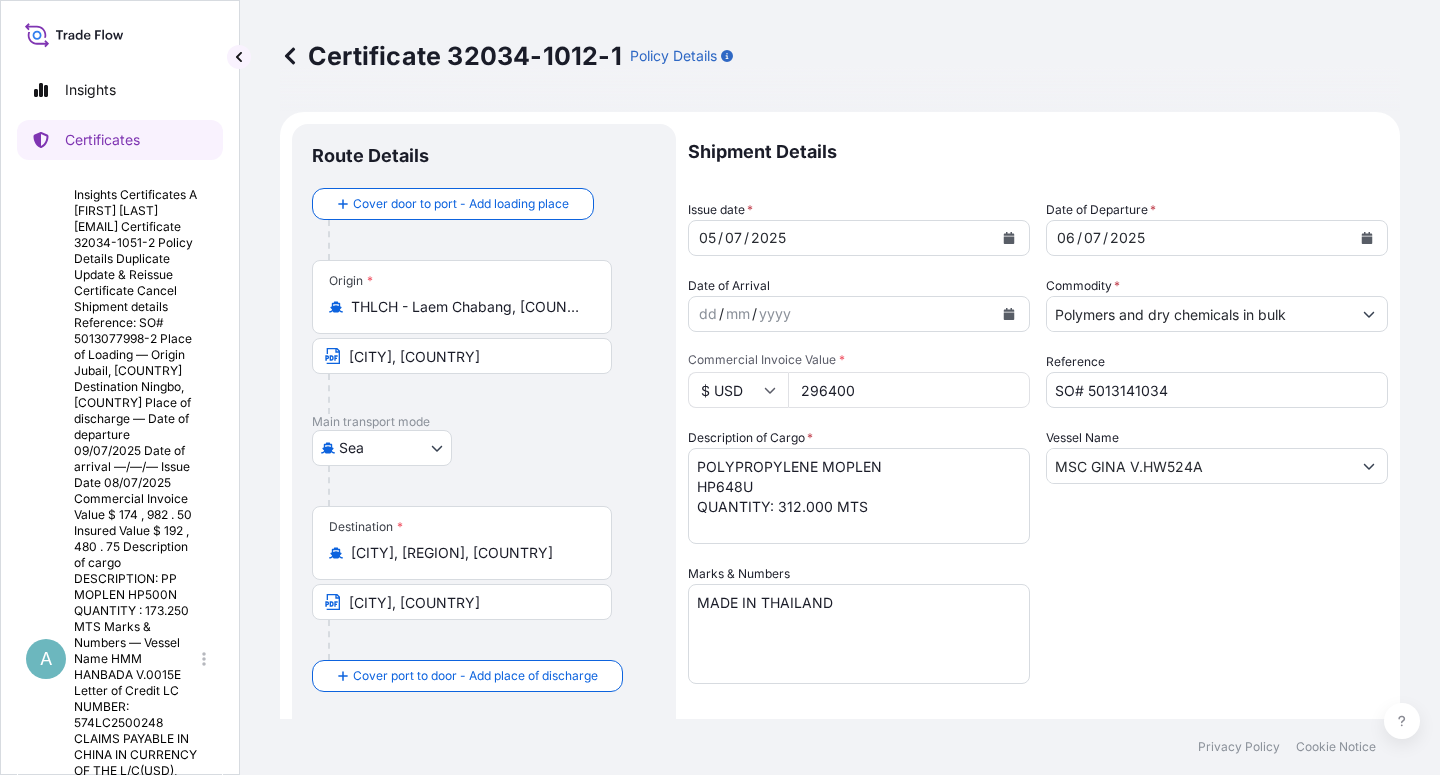 click on "Shipment Details Issue date * 05 / 07 / 2025 Date of Departure * 06 / 07 / 2025 Date of Arrival dd / mm / yyyy Commodity * Polymers and dry chemicals in bulk Packing Category Commercial Invoice Value * $ USD 296400 Reference SO# 5013141034 Description of Cargo * POLYPROPYLENE MOPLEN
HP648U
QUANTITY: 312.000 MTS Vessel Name MSC GINA V.HW524A Marks & Numbers MADE IN THAILAND Letter of Credit This shipment has a letter of credit Letter of credit * LC NUMBER.: 2508024I042829
ENDORSED TO THE ORDER OF PT BANK CIMB NIAGA TBK.,
INCLUDE INSTITUTE CARGOCLAUSES A, INSTITUTE WAR CLAUSES,
INSTITUTE STRIKES, RIOTS AND CIVIL COMMOTIONS CLAUSES,
CLAIMS (IF ANY) ARE PAYABLE TO PT BANK CIMB NIAGA TBK IN INDONESIA,
IN THE CURRENCY OF THE CREDIT(USD).
FULL NAME AND ACTUAL ADDRESS OF INSURANCE COMPANY'S CLAIM AGENT IN INDONESIA:
PT Carsurin
Neo Soho Capital - 28th foor Jl. Letjen S. Parman Kav. 28, Grogol Petamburan Jakarta Barat Indonesia 11470
NUMBER OF ORIGINALS ISSUED. : 01
Assured Details Primary Assured *" at bounding box center [1038, 638] 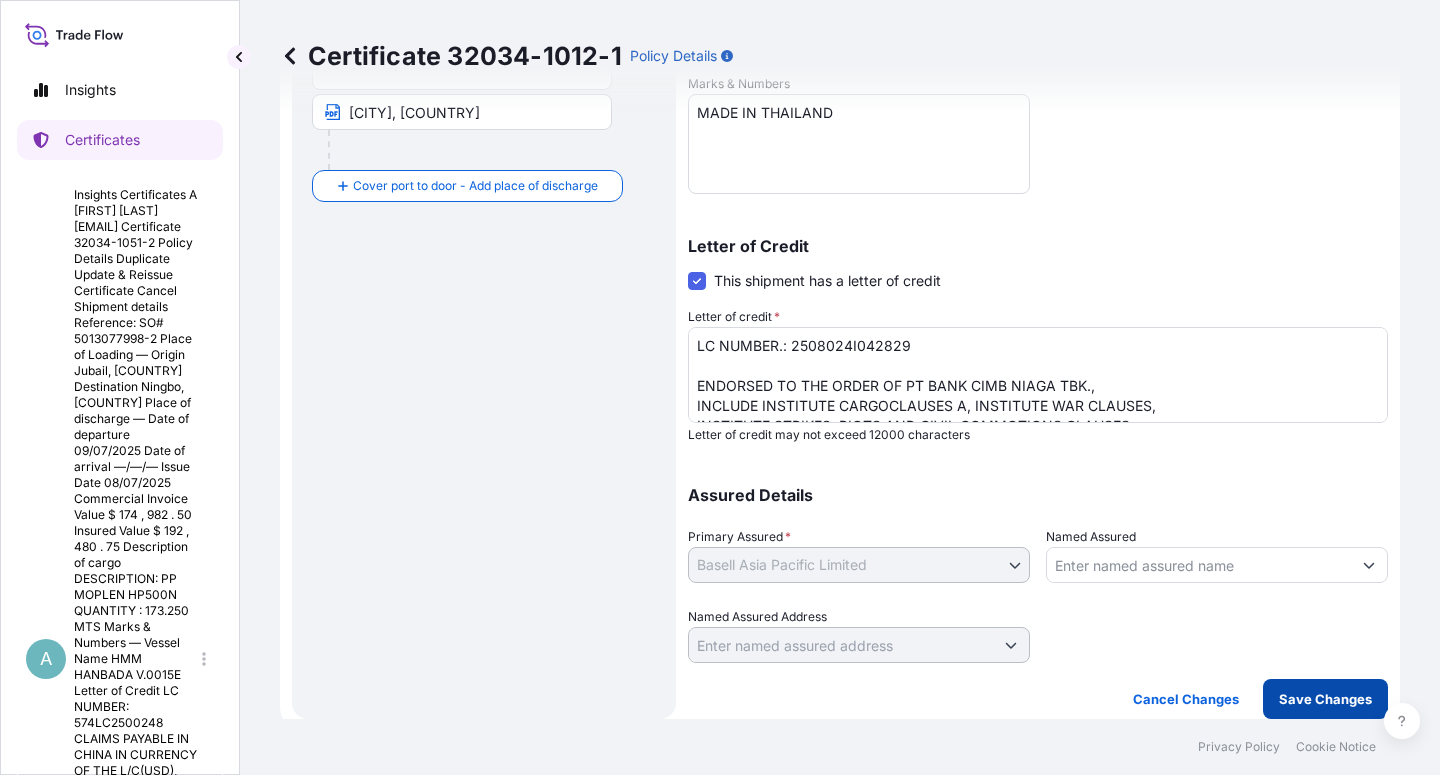 click on "Save Changes" at bounding box center [1325, 699] 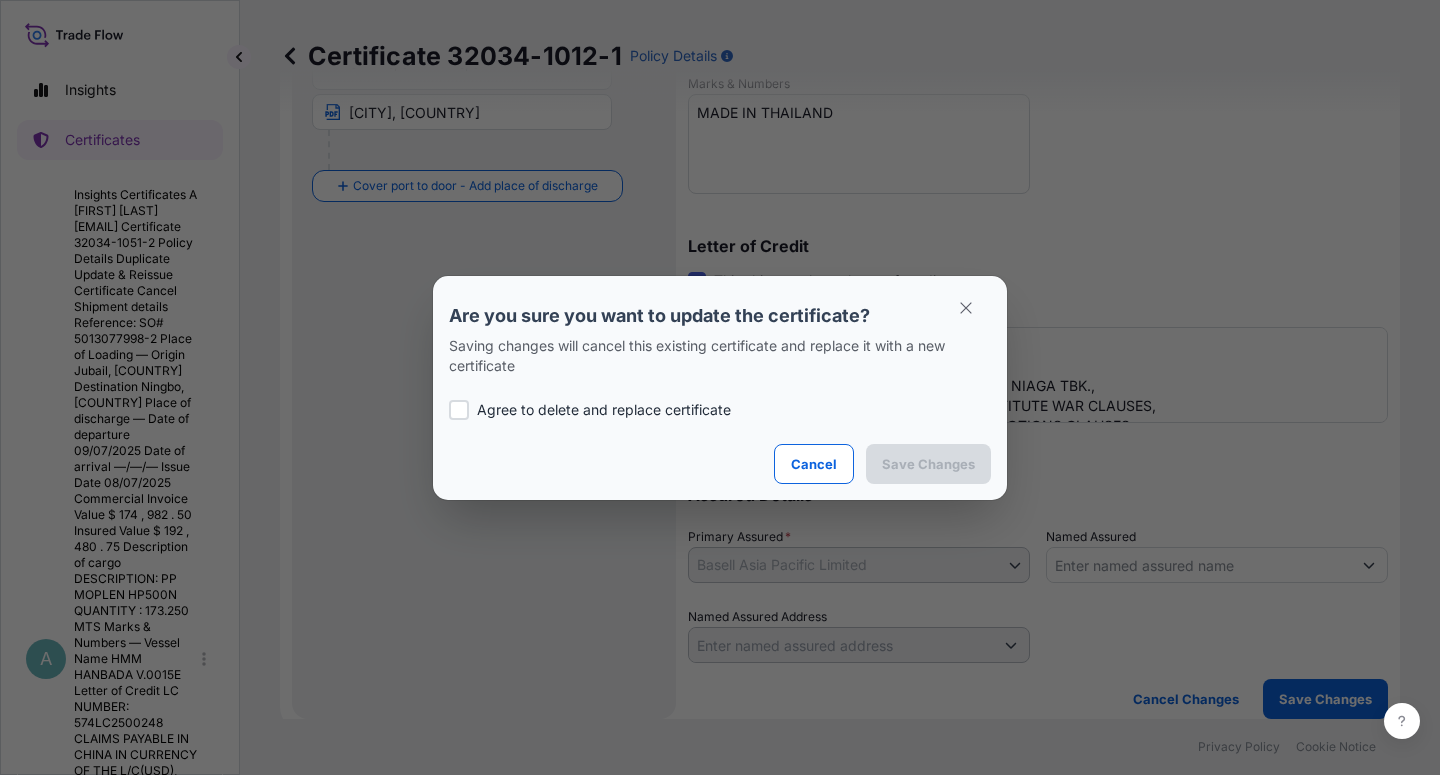 click at bounding box center [459, 410] 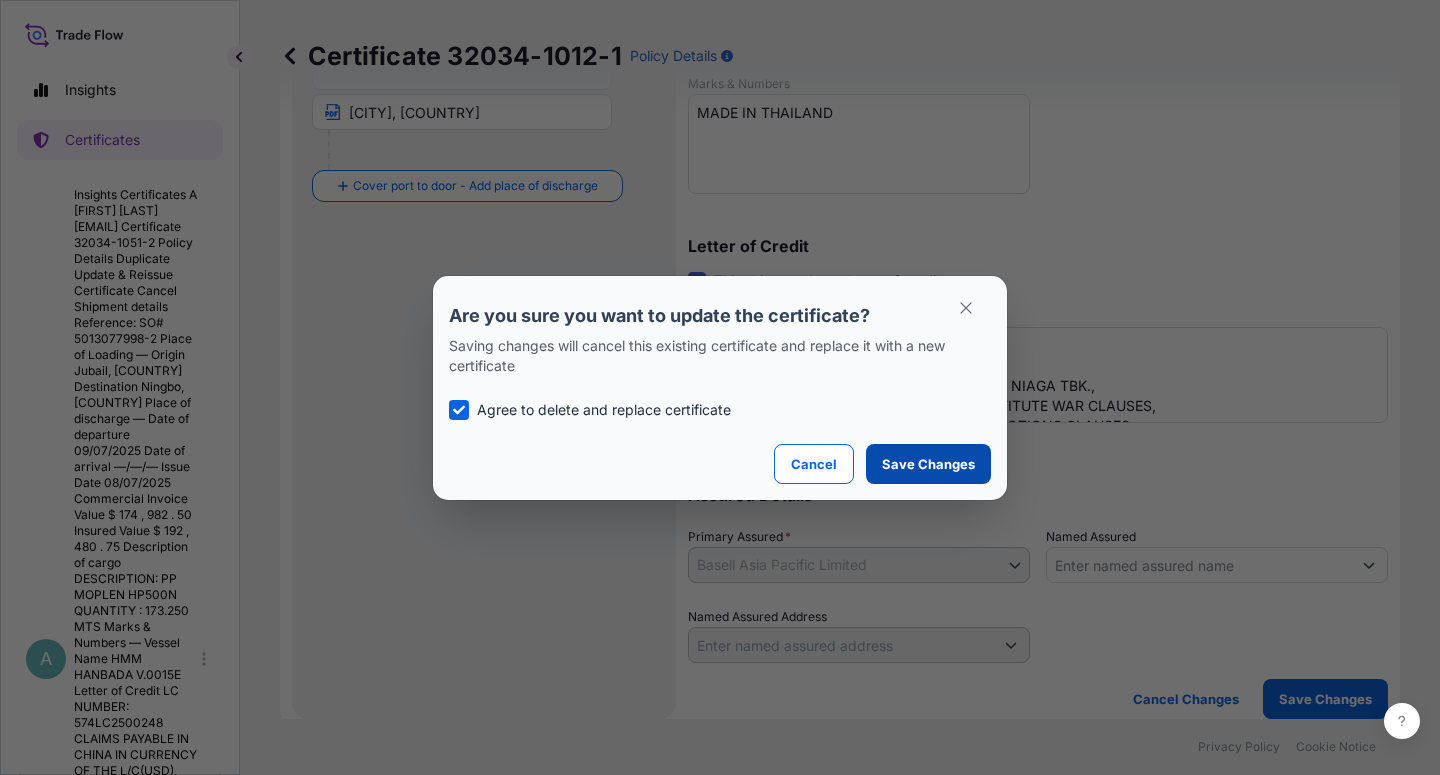 click on "Save Changes" at bounding box center [928, 464] 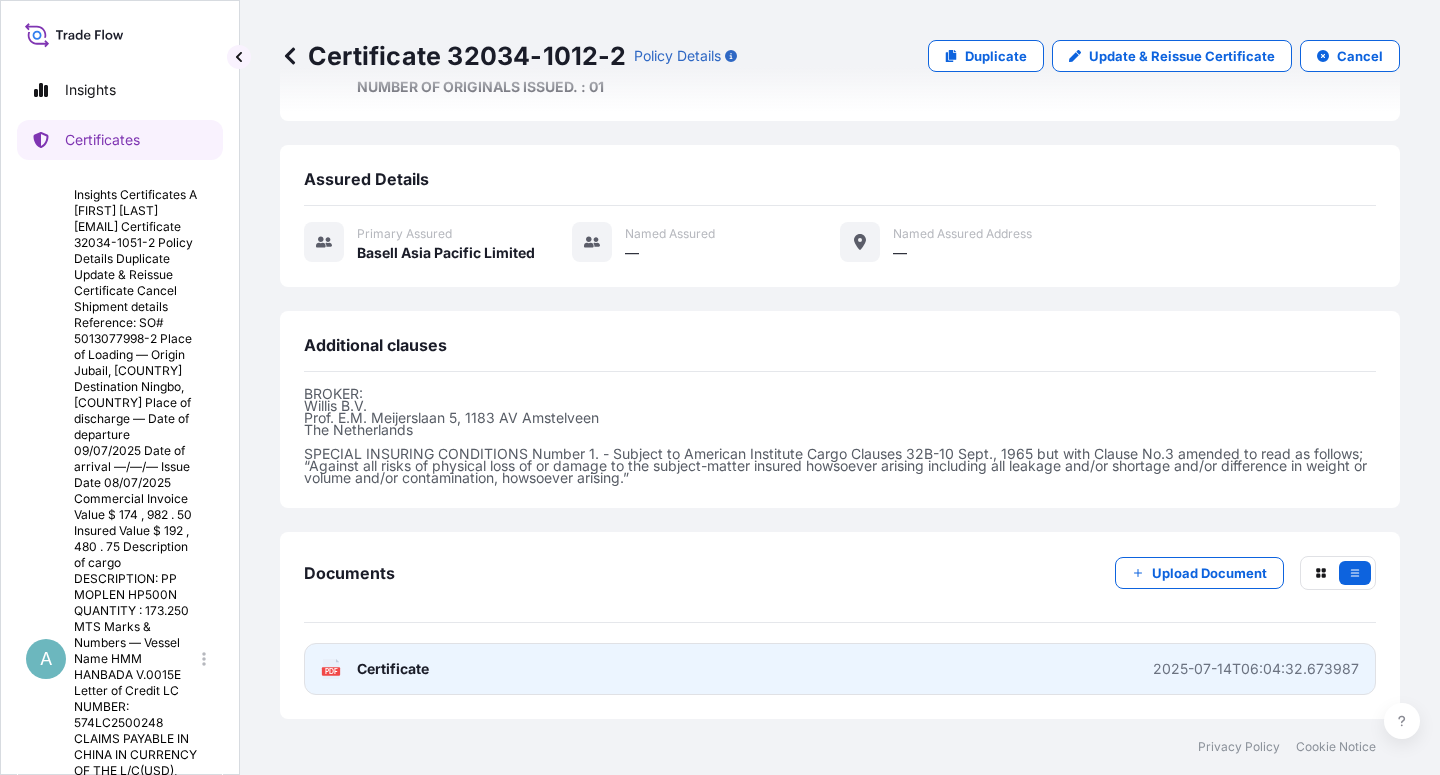click on "Certificate" at bounding box center [393, 669] 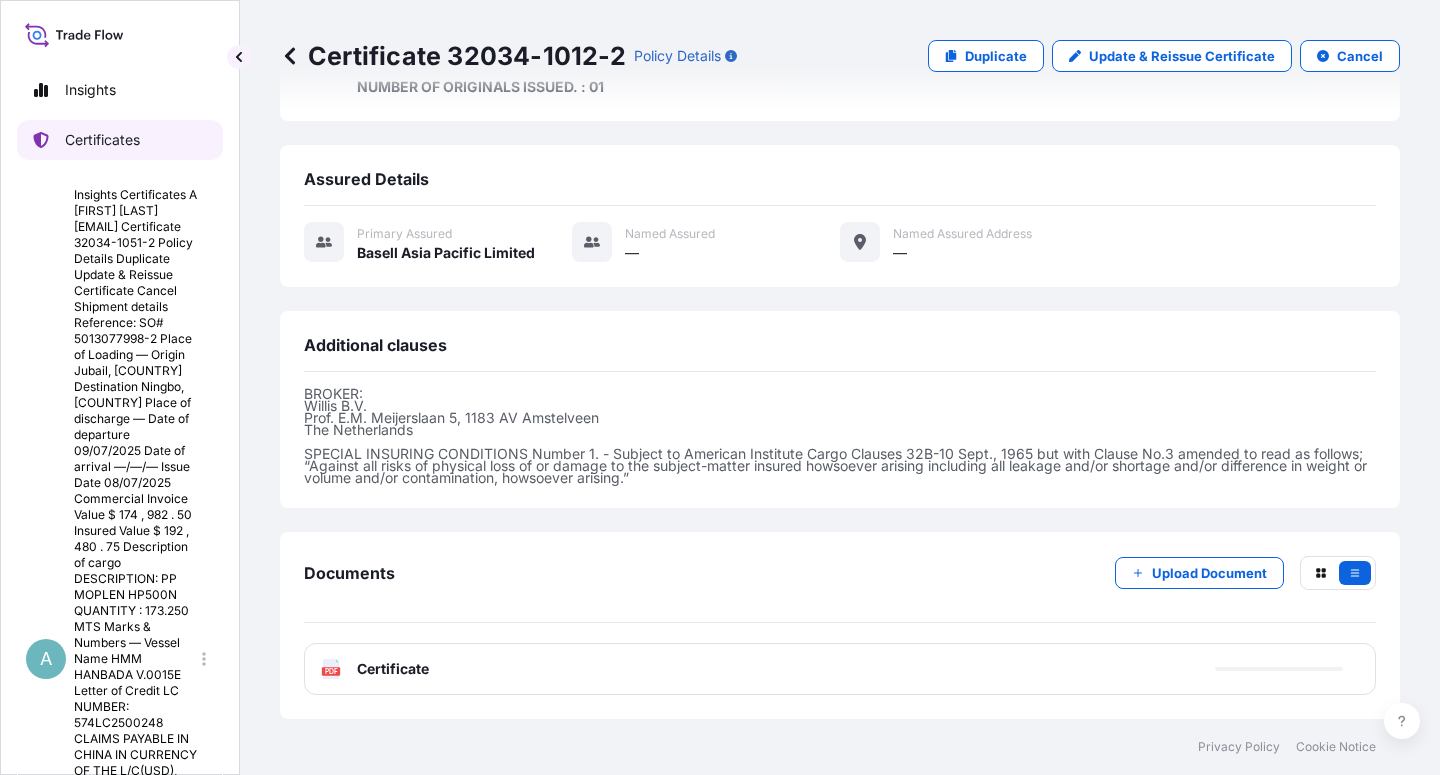 click on "Certificates" at bounding box center [102, 140] 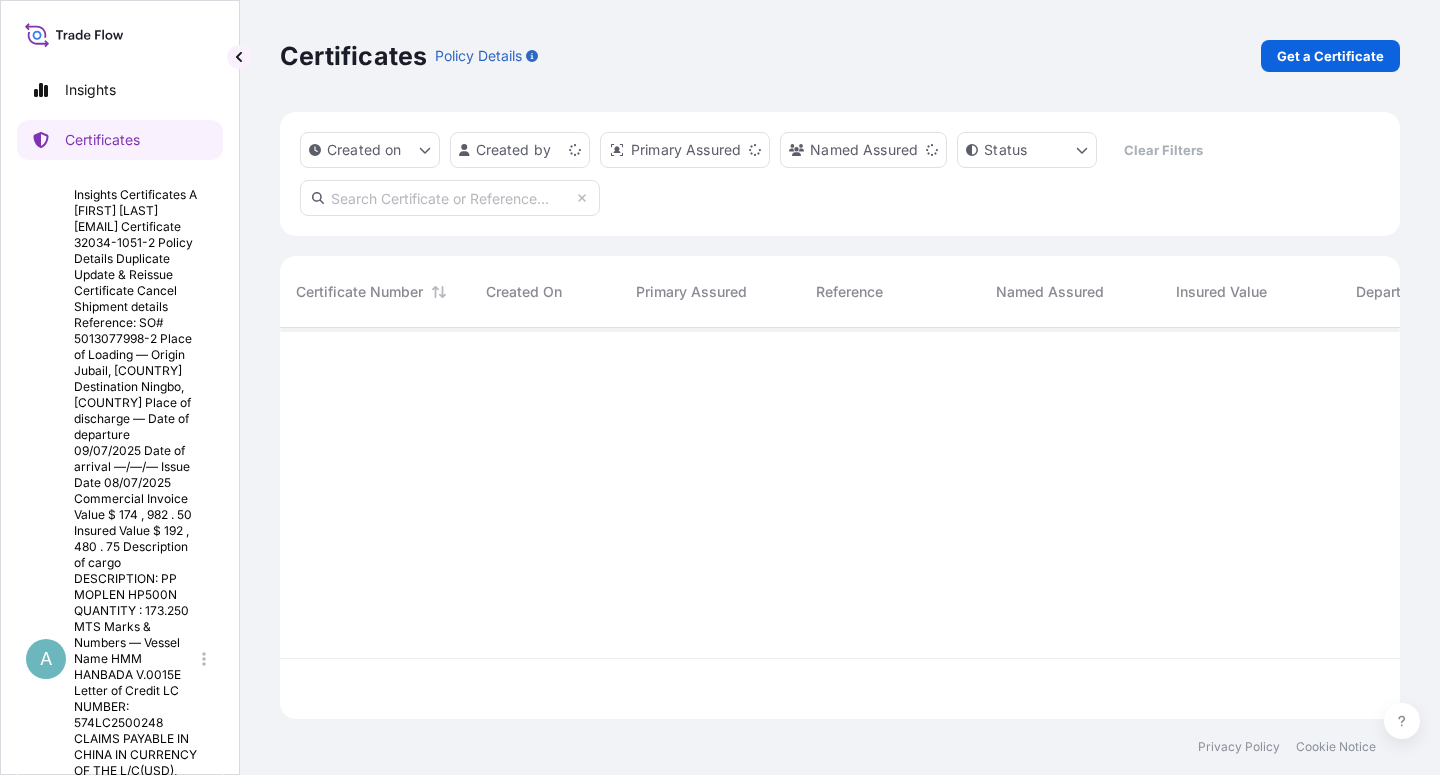 scroll, scrollTop: 18, scrollLeft: 18, axis: both 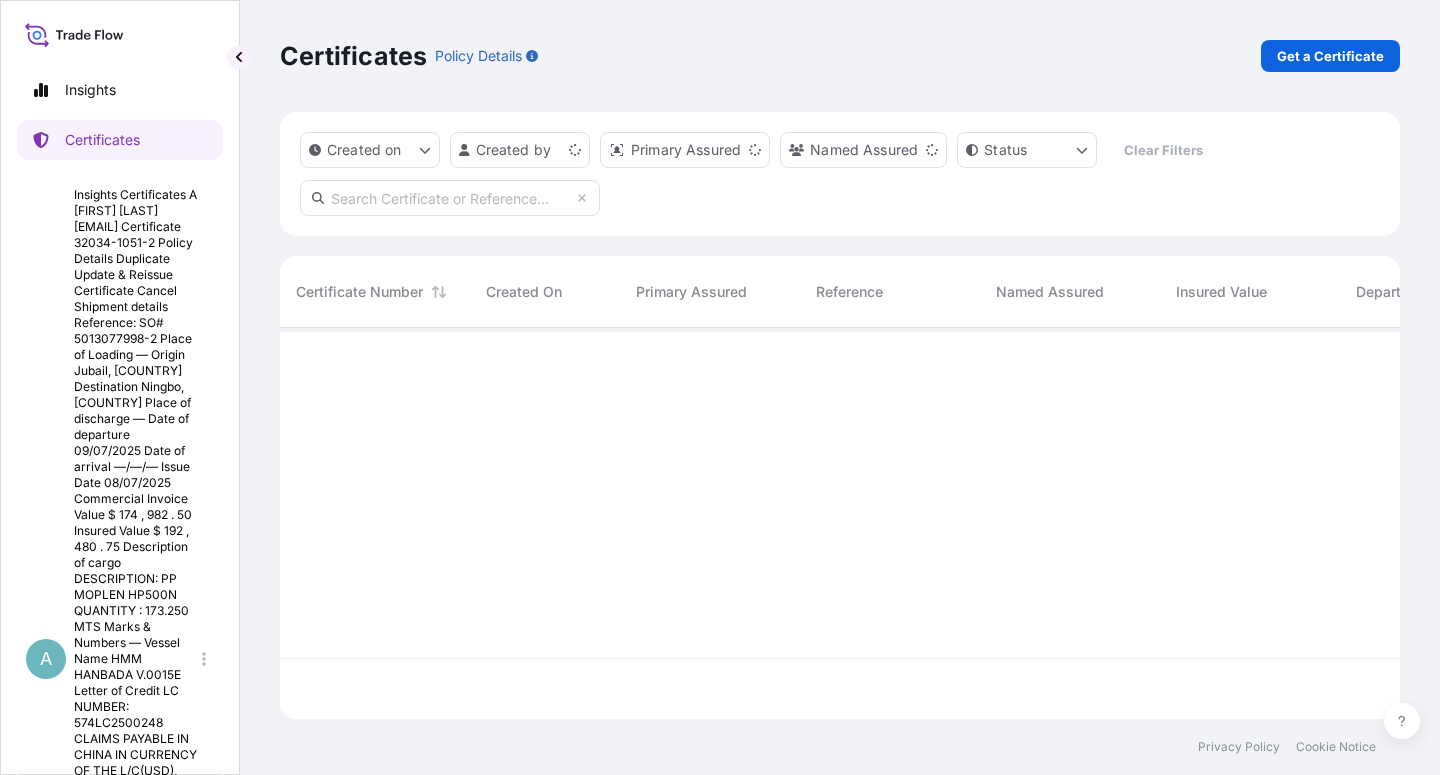 click at bounding box center (450, 198) 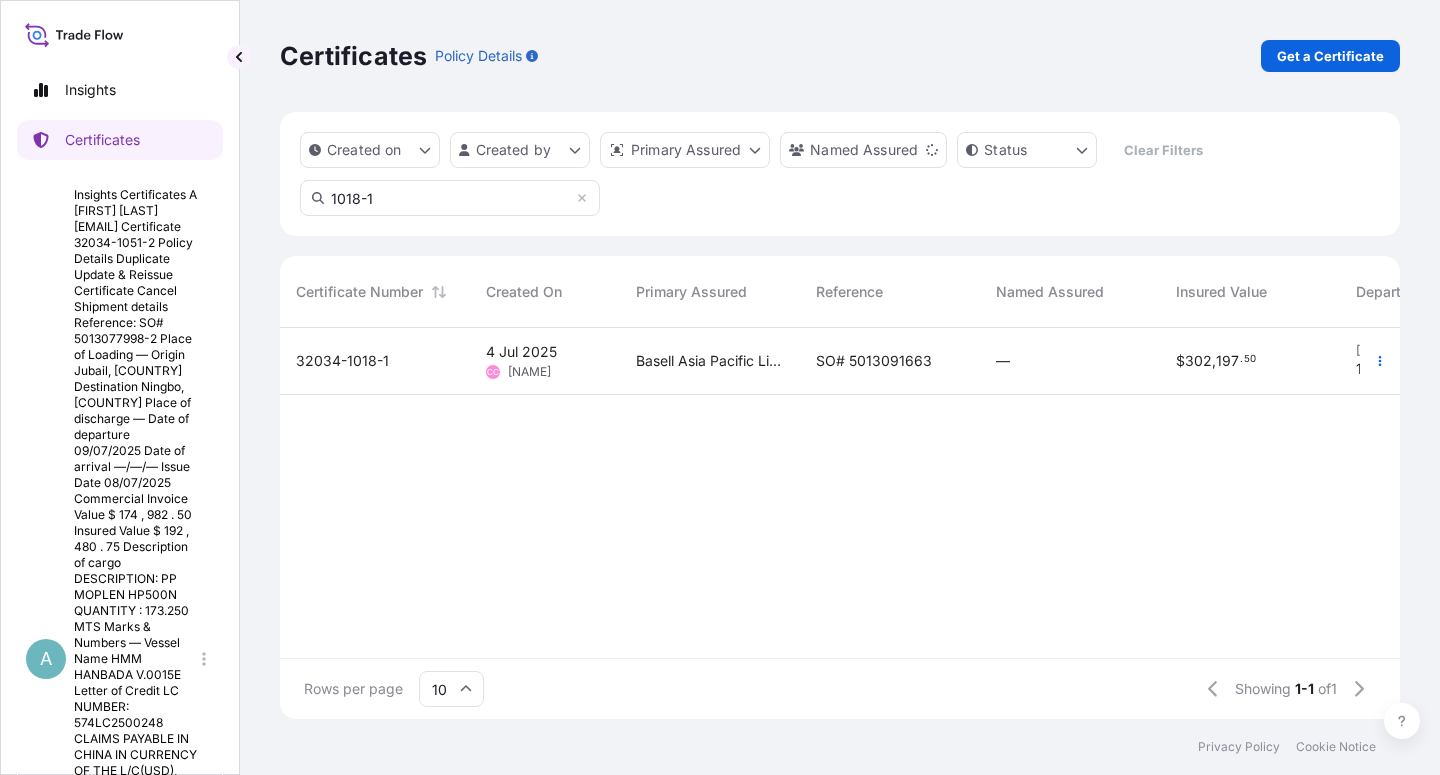 type on "1018-1" 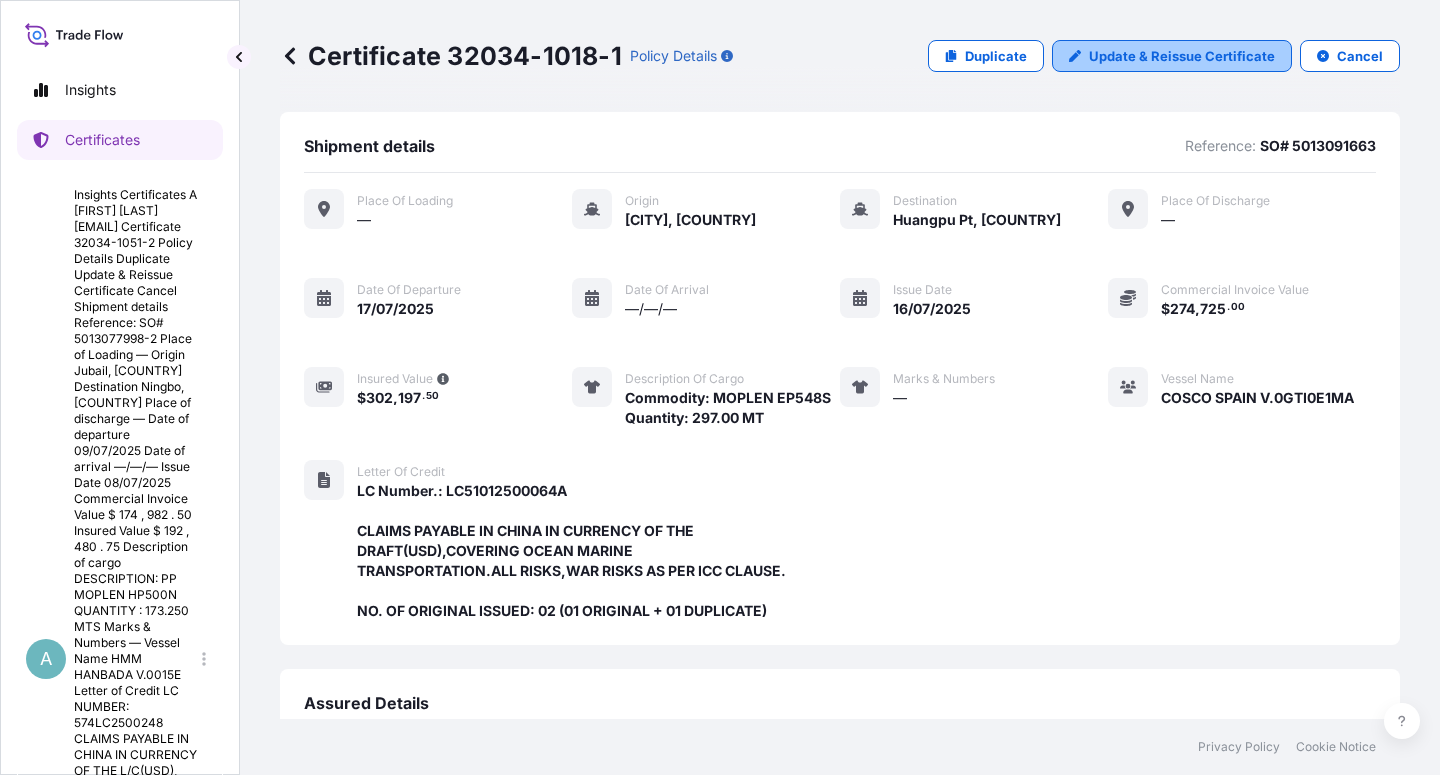 click on "Update & Reissue Certificate" at bounding box center (1182, 56) 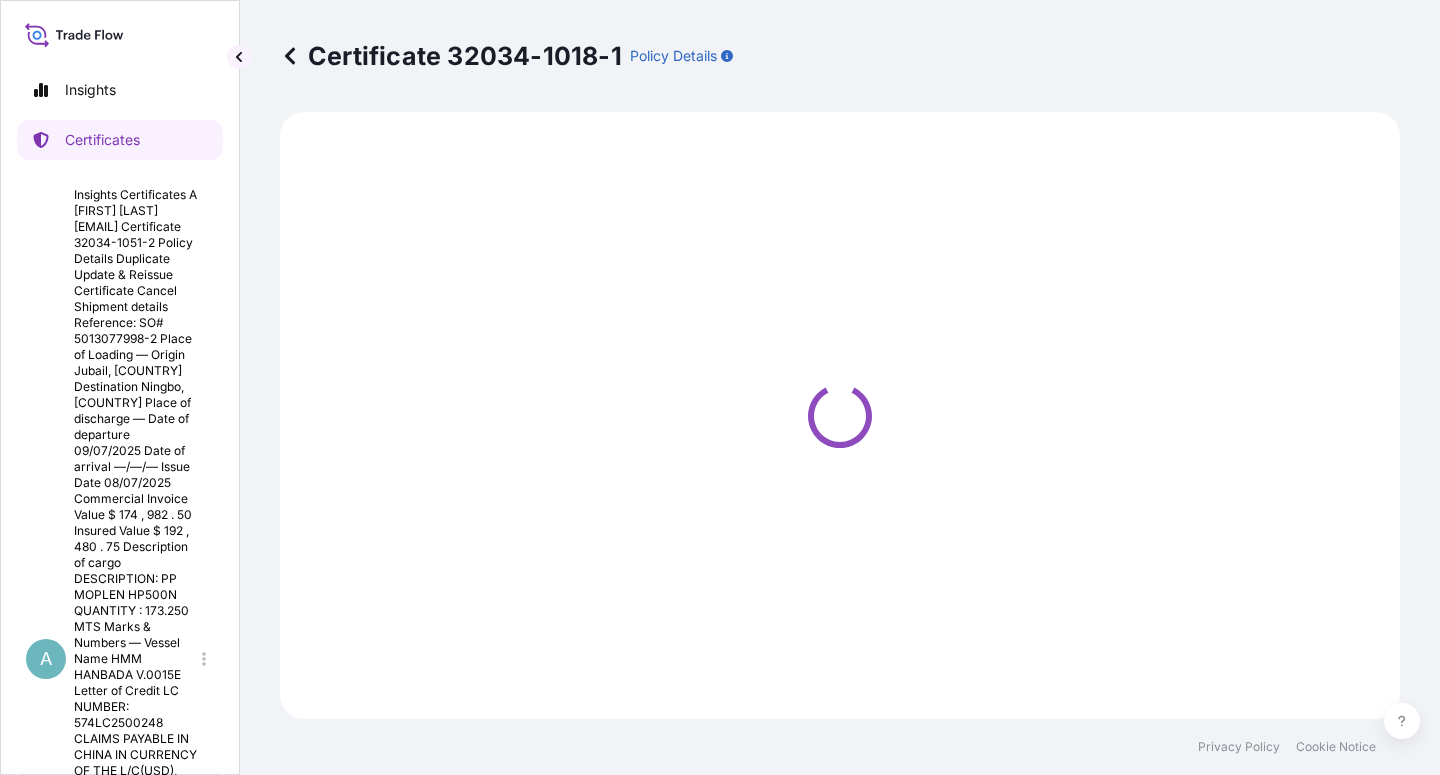 select on "Sea" 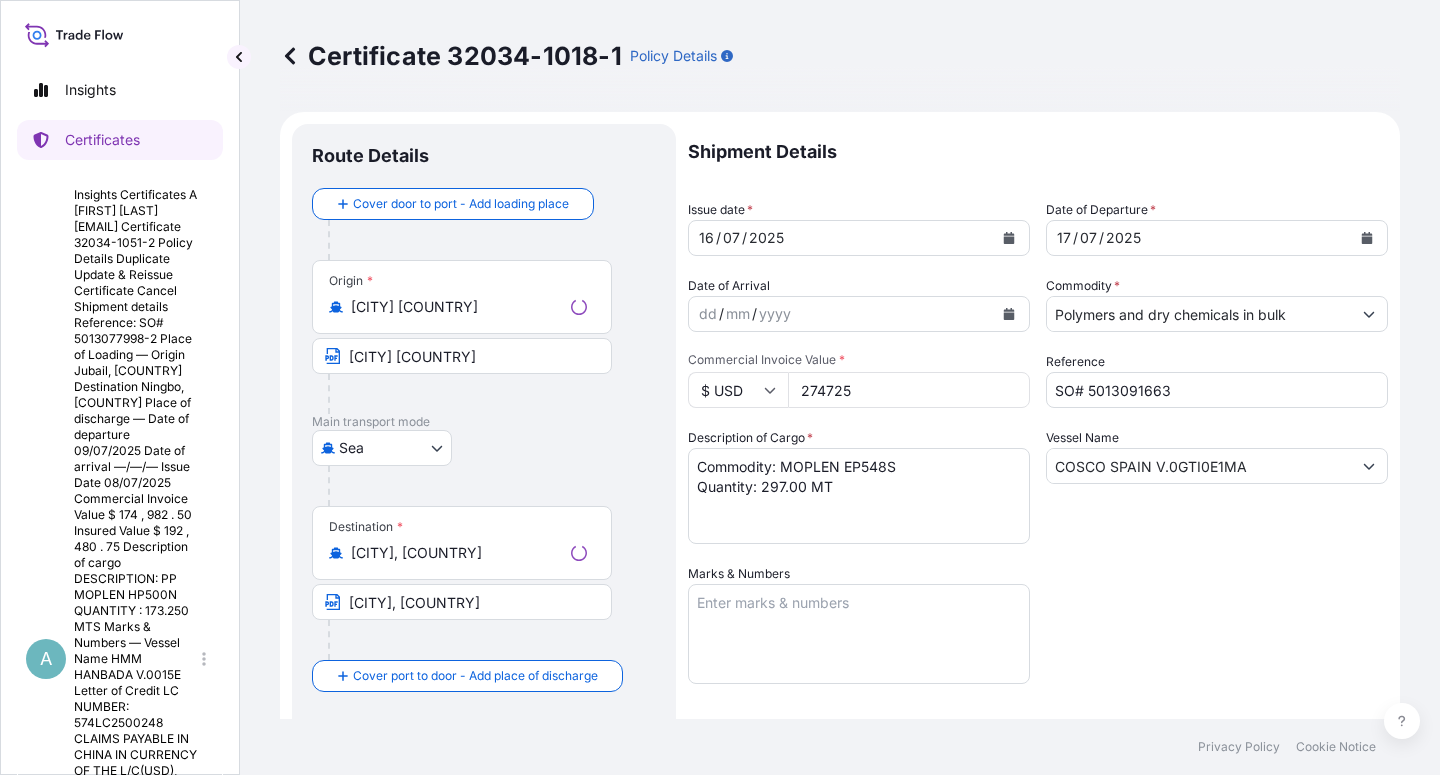 select on "32034" 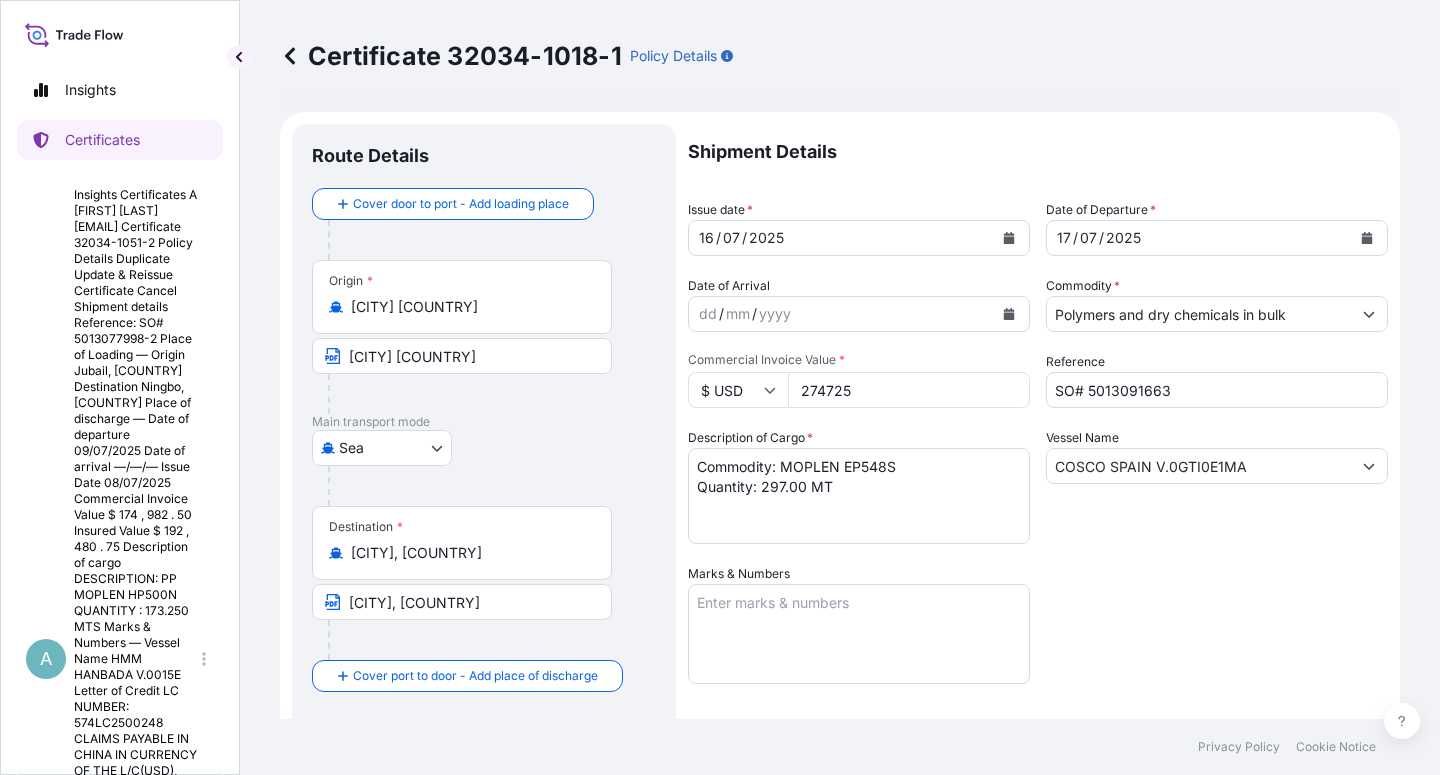 click at bounding box center (1009, 238) 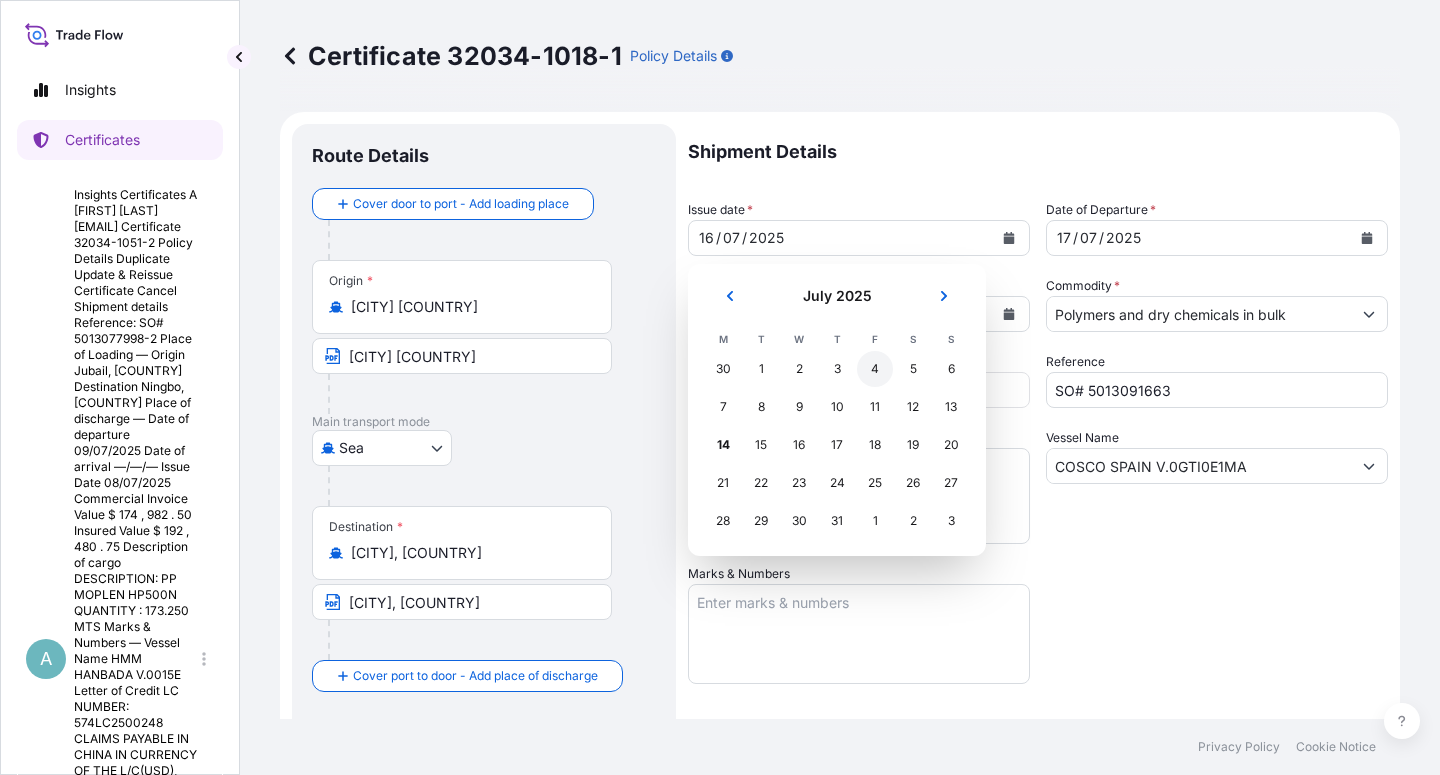 click on "4" at bounding box center (875, 369) 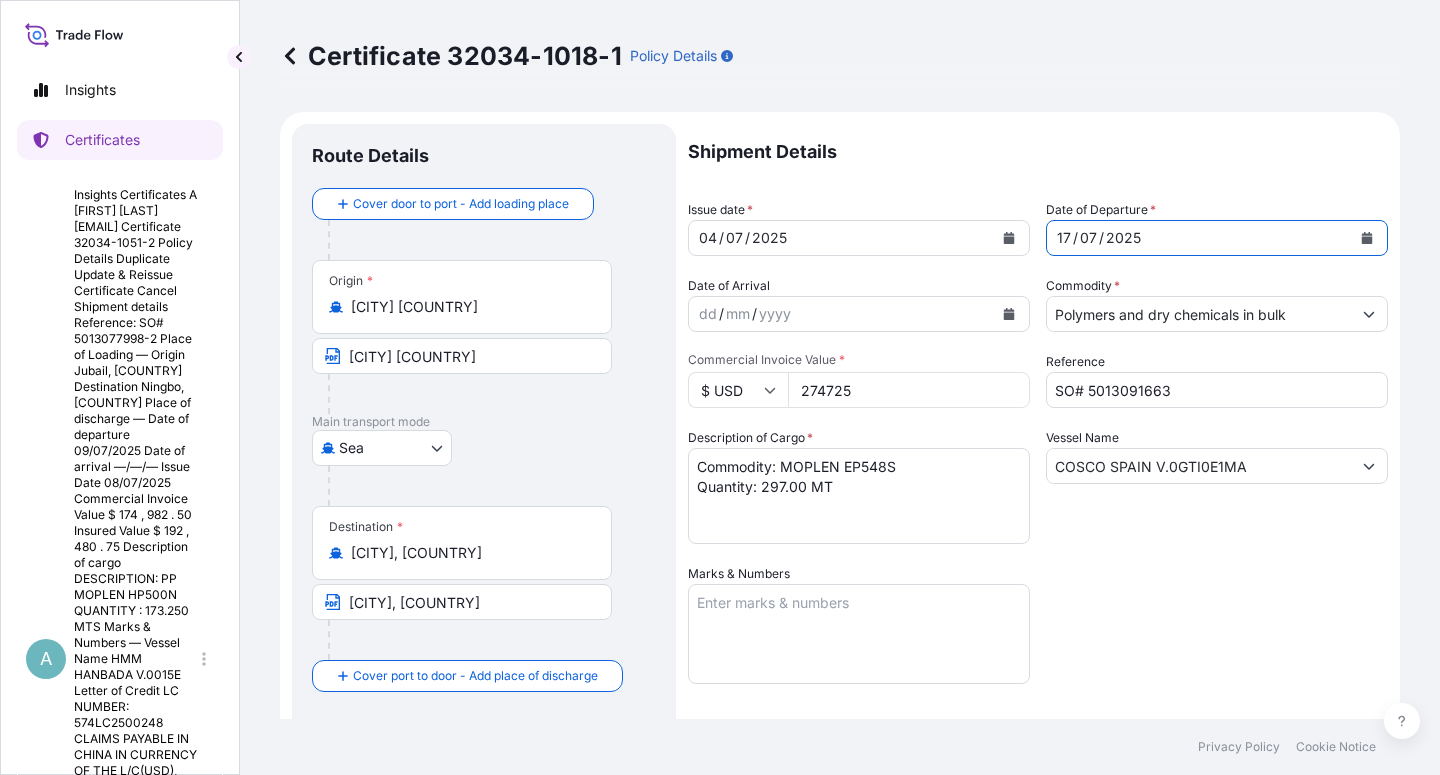 click 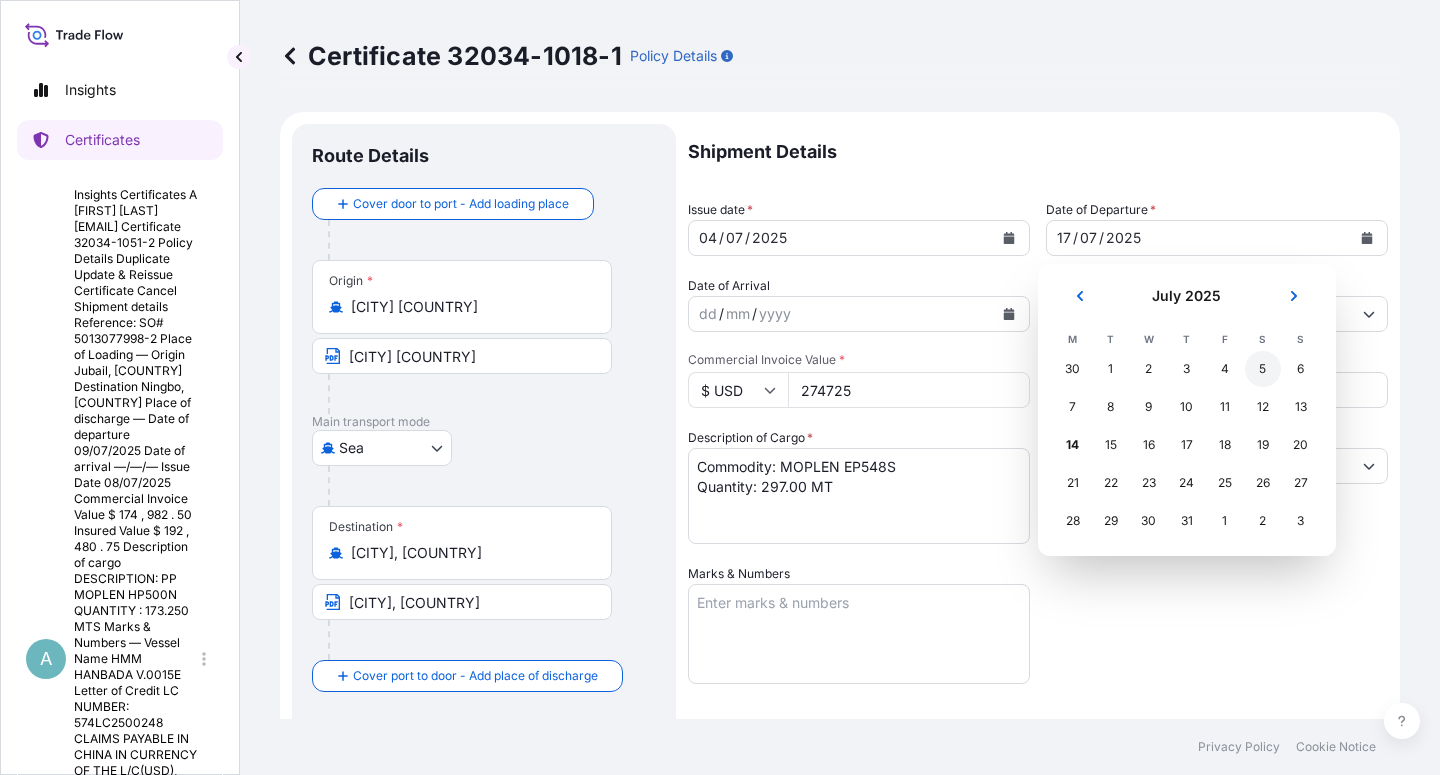click on "5" at bounding box center (1263, 369) 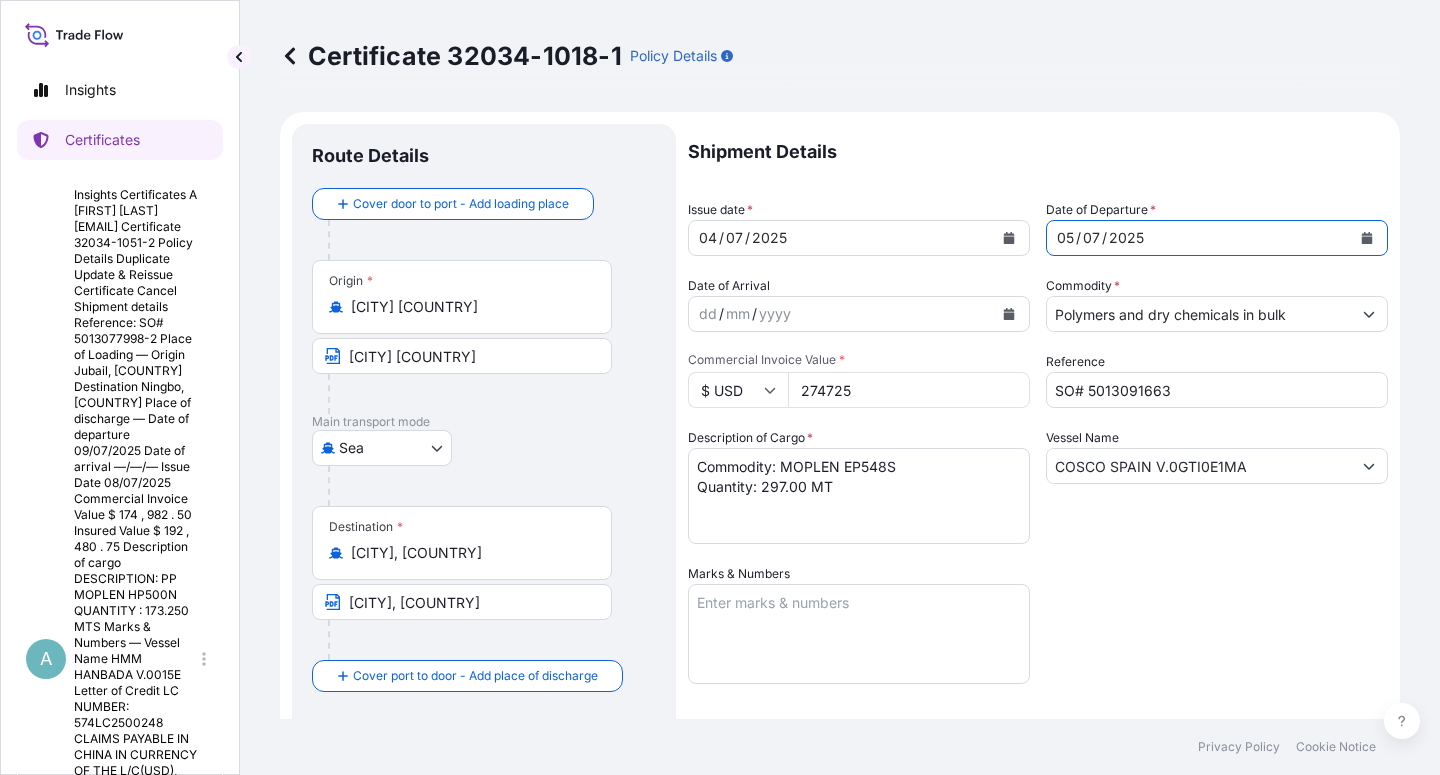 drag, startPoint x: 1220, startPoint y: 615, endPoint x: 1215, endPoint y: 599, distance: 16.763054 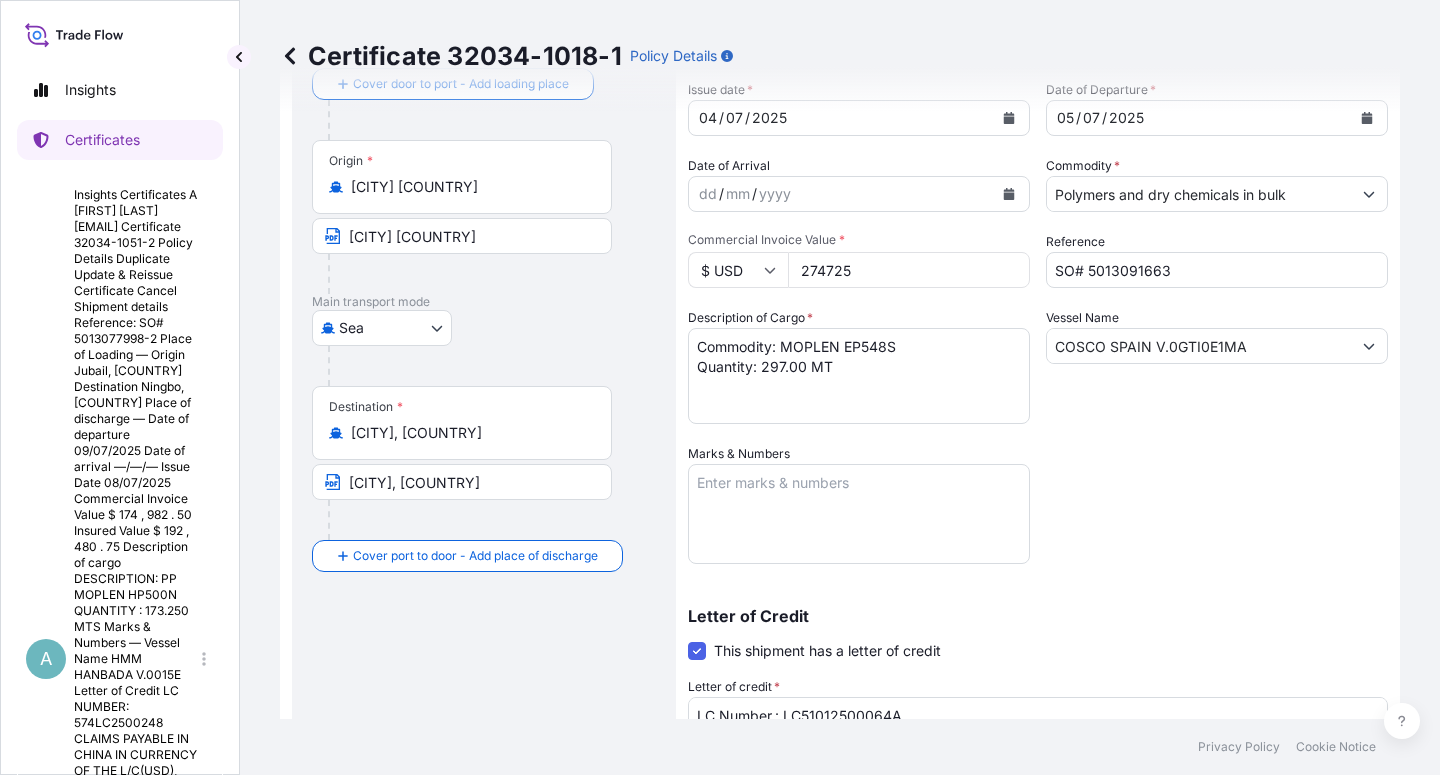 scroll, scrollTop: 490, scrollLeft: 0, axis: vertical 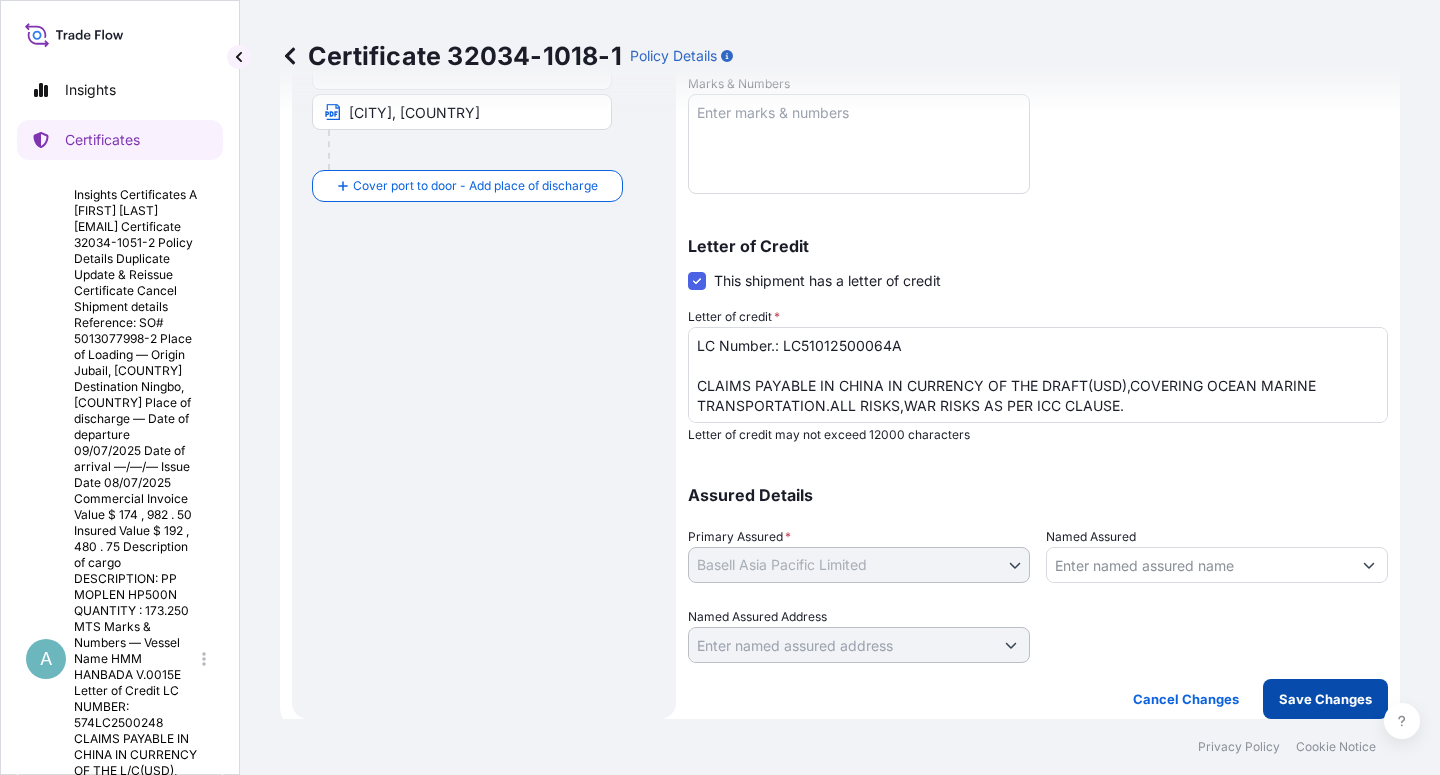 click on "Save Changes" at bounding box center (1325, 699) 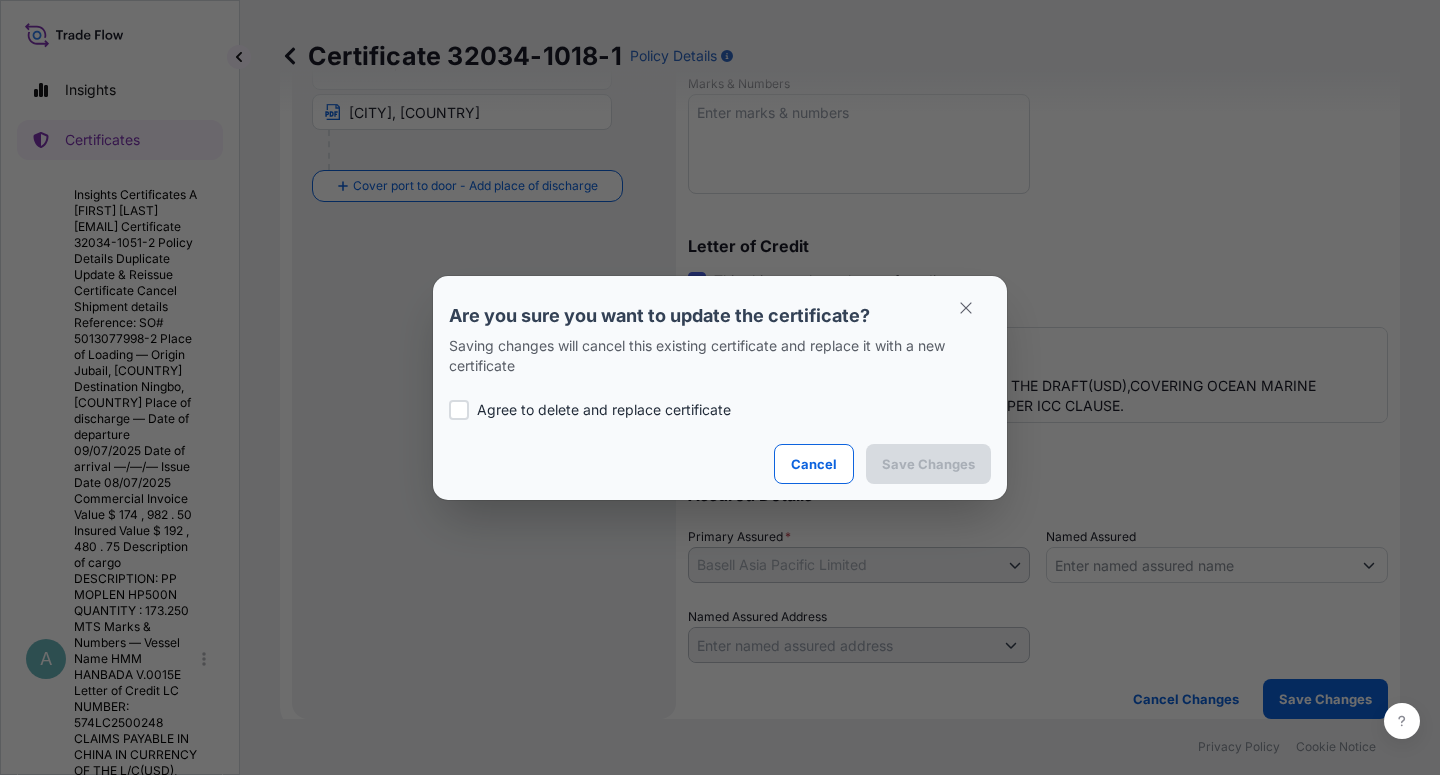 click on "Agree to delete and replace certificate" at bounding box center (604, 410) 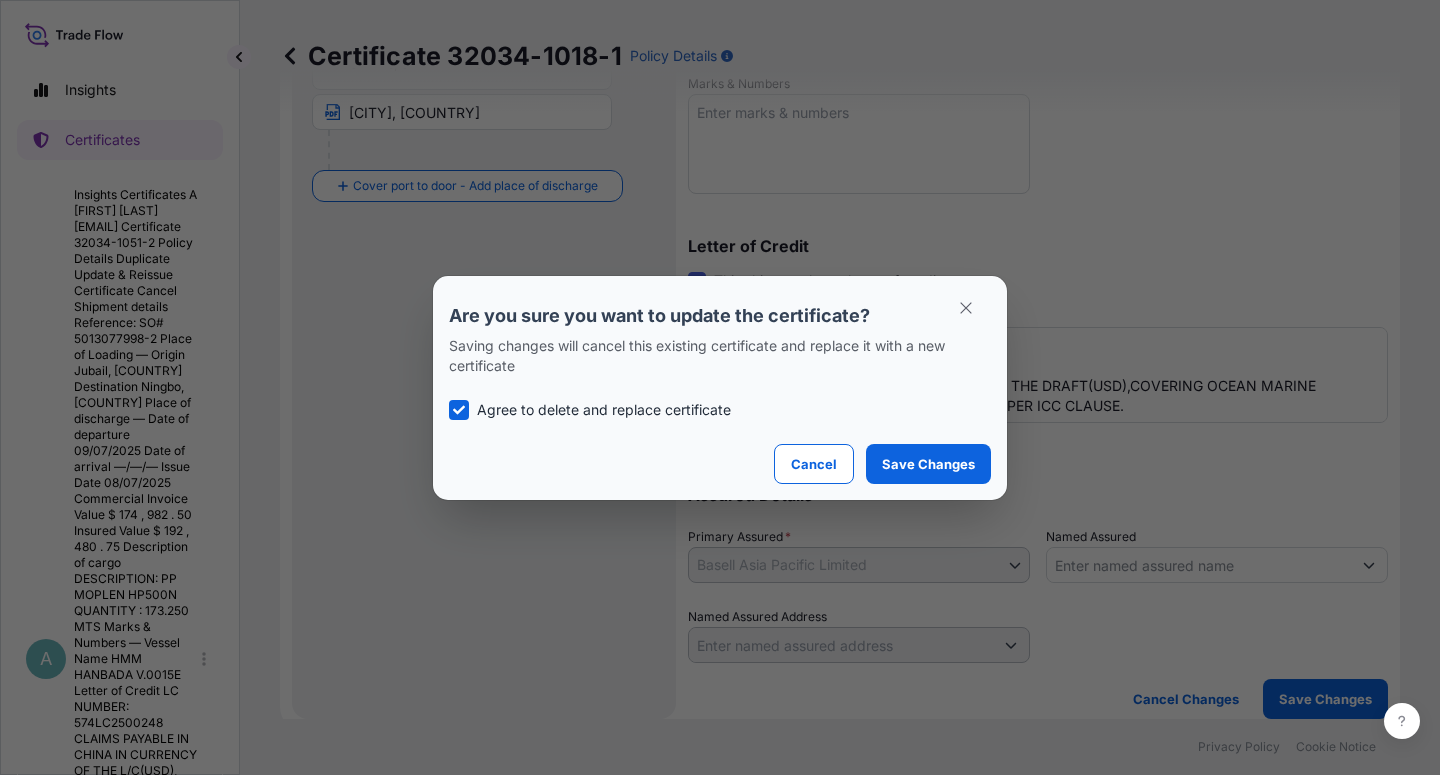 checkbox on "true" 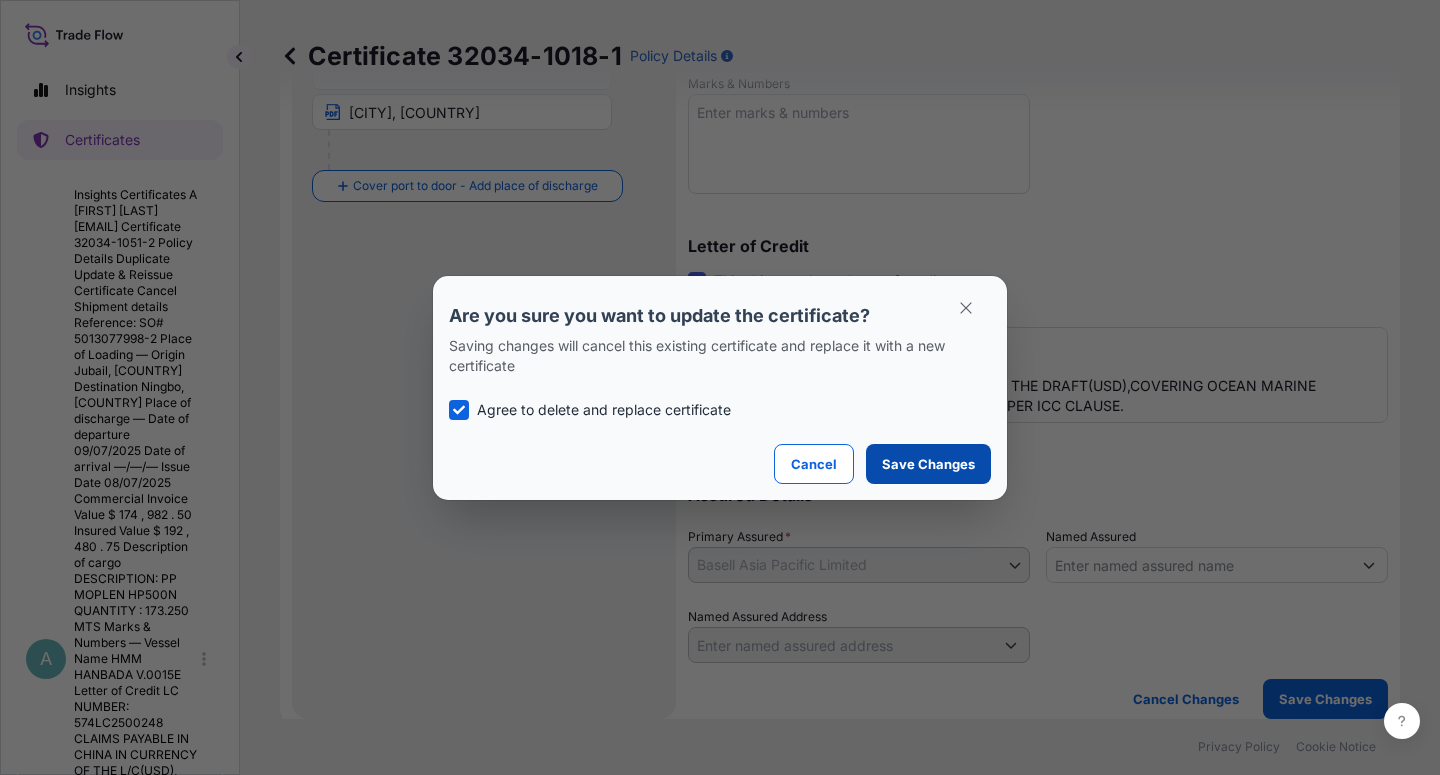 click on "Save Changes" at bounding box center [928, 464] 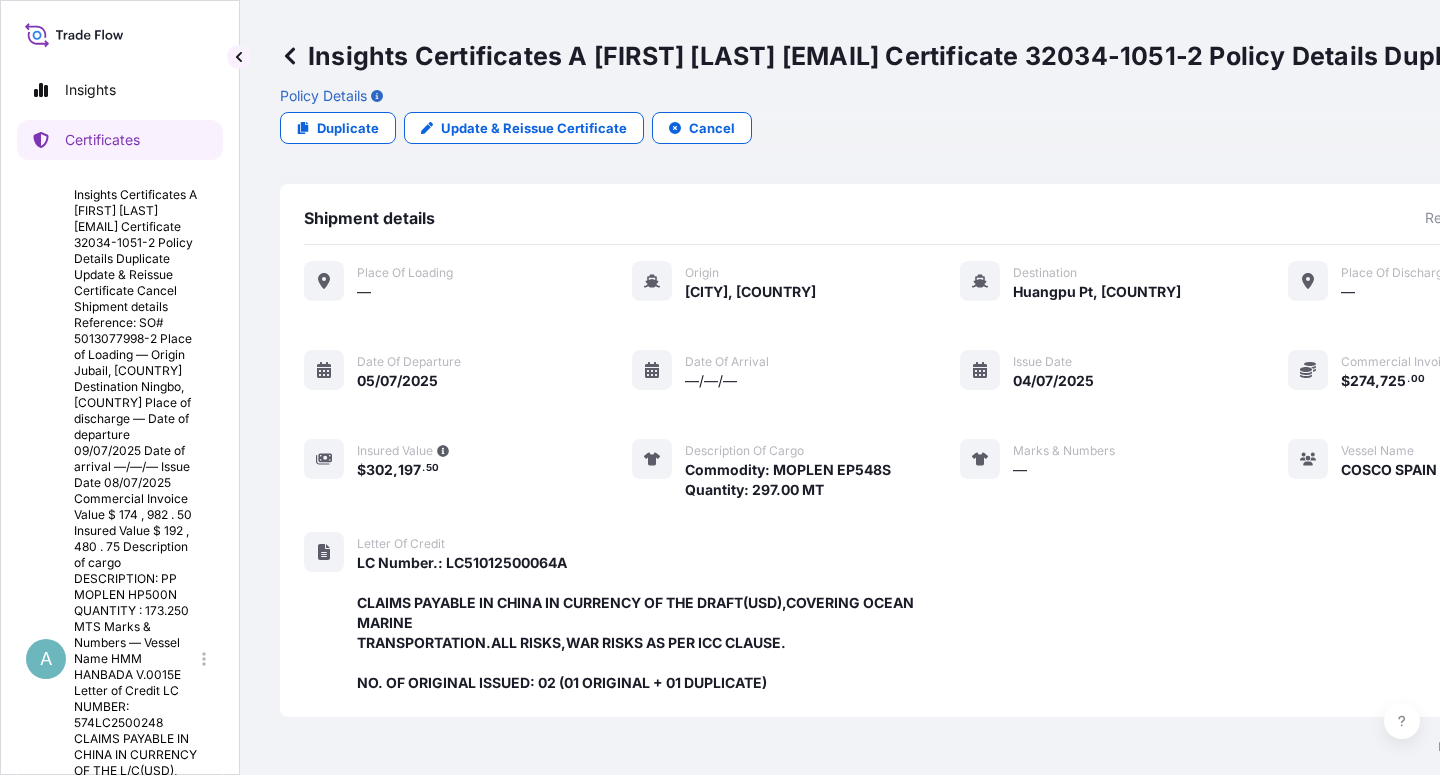 scroll, scrollTop: 534, scrollLeft: 0, axis: vertical 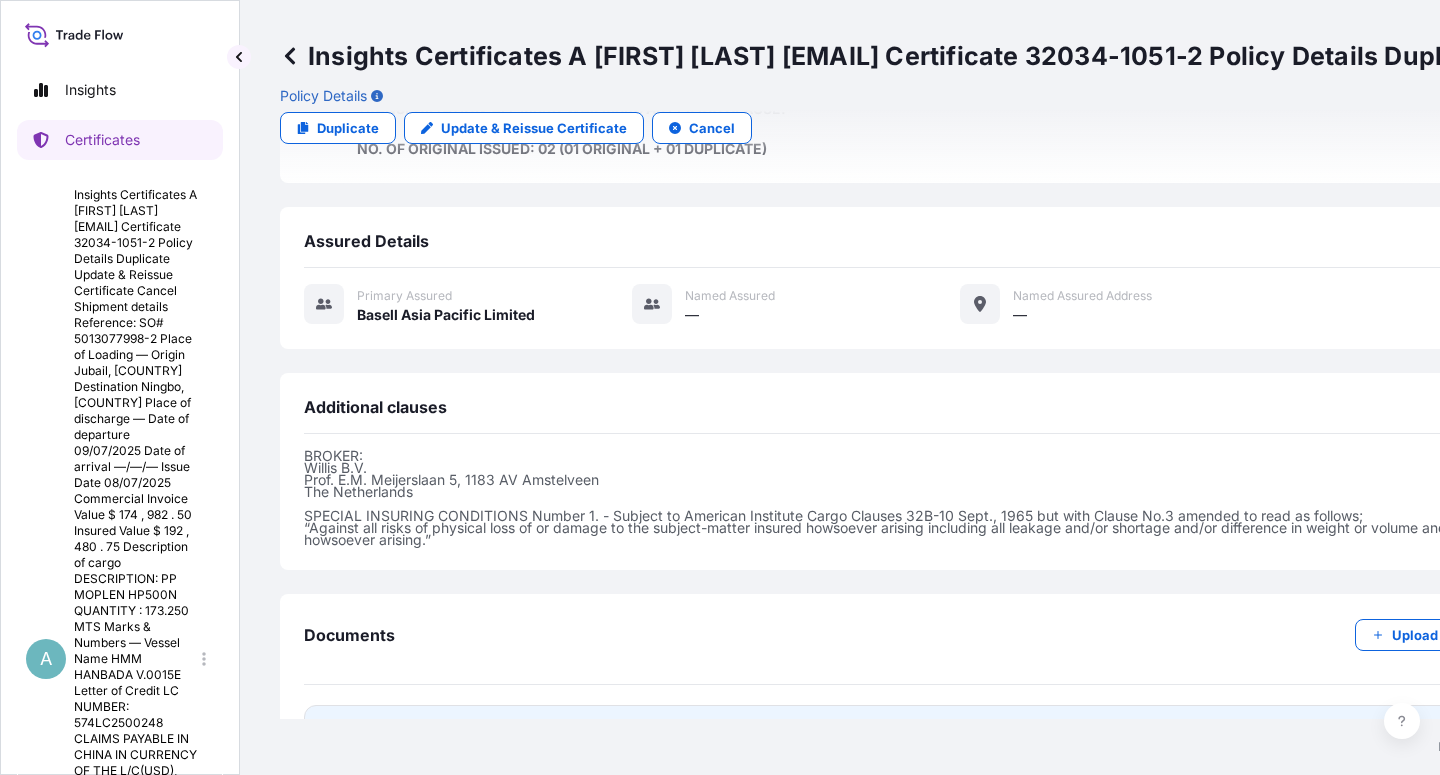 click on "Certificate" at bounding box center (393, 731) 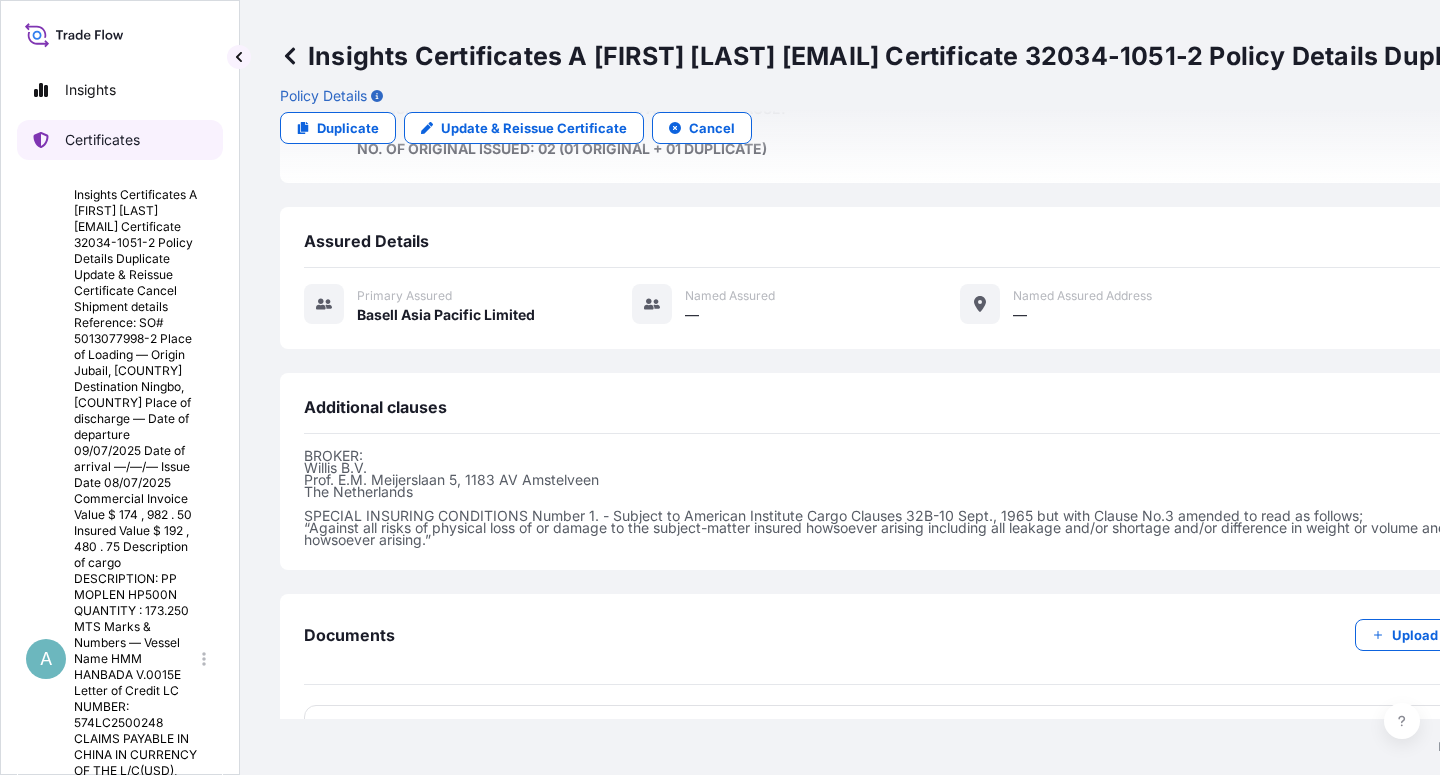 click on "Certificates" at bounding box center [102, 140] 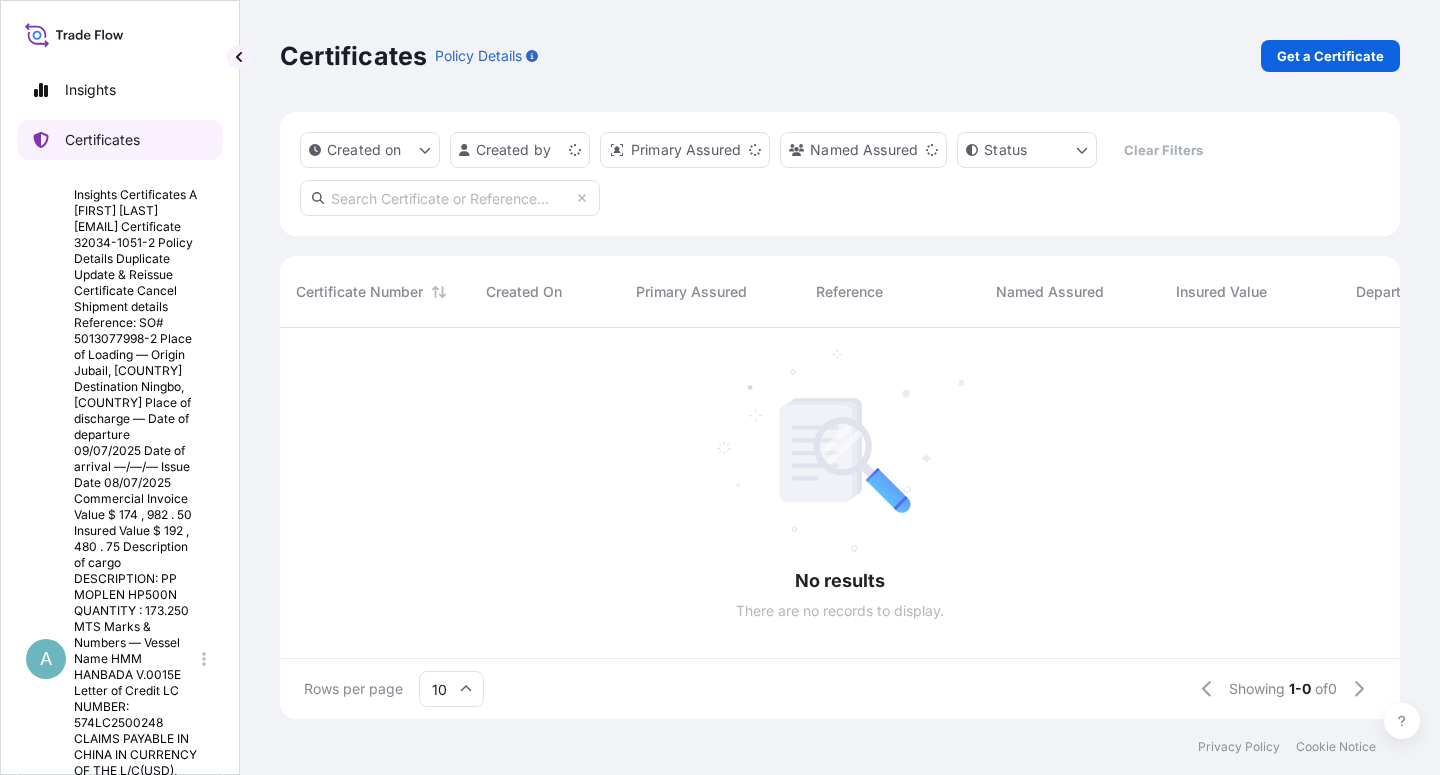 scroll, scrollTop: 0, scrollLeft: 0, axis: both 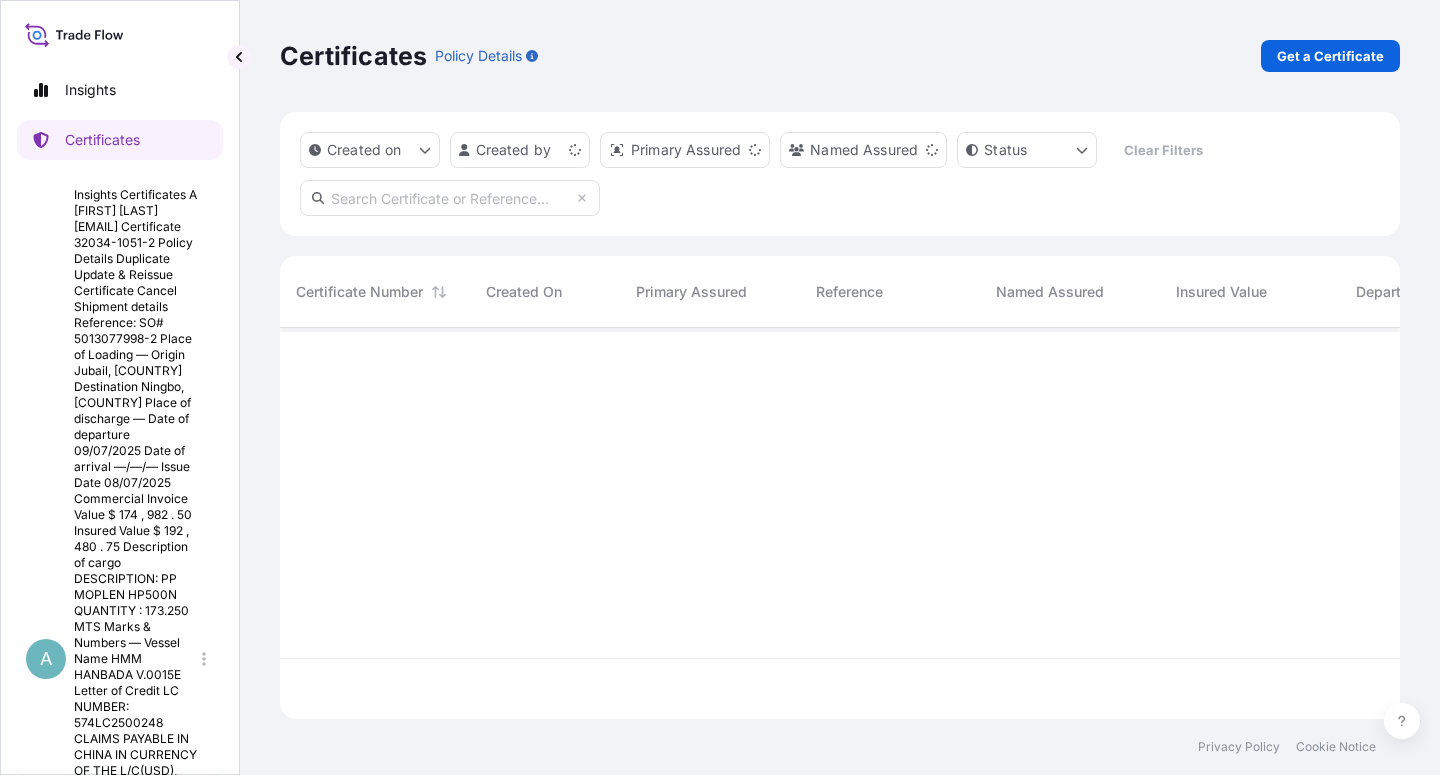 click at bounding box center (450, 198) 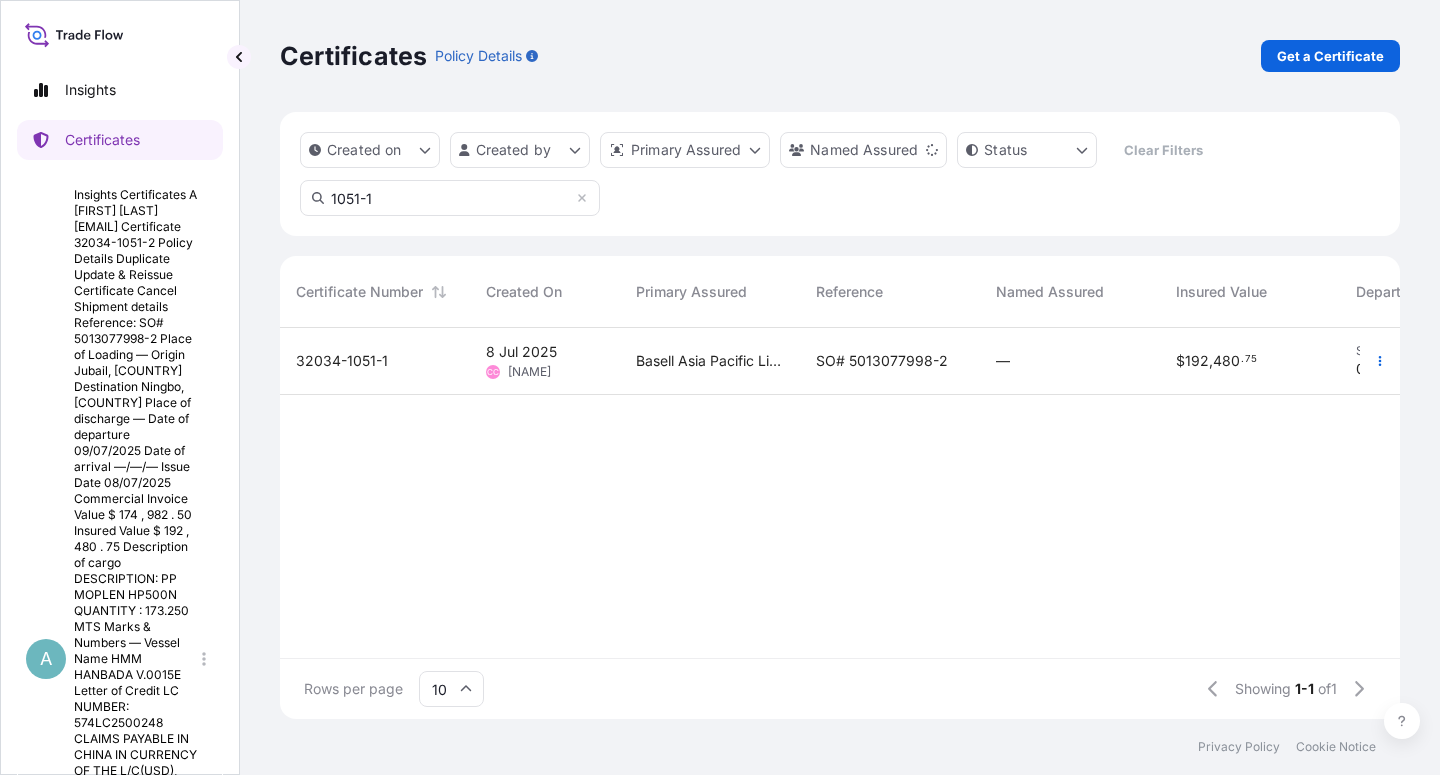 type on "1051-1" 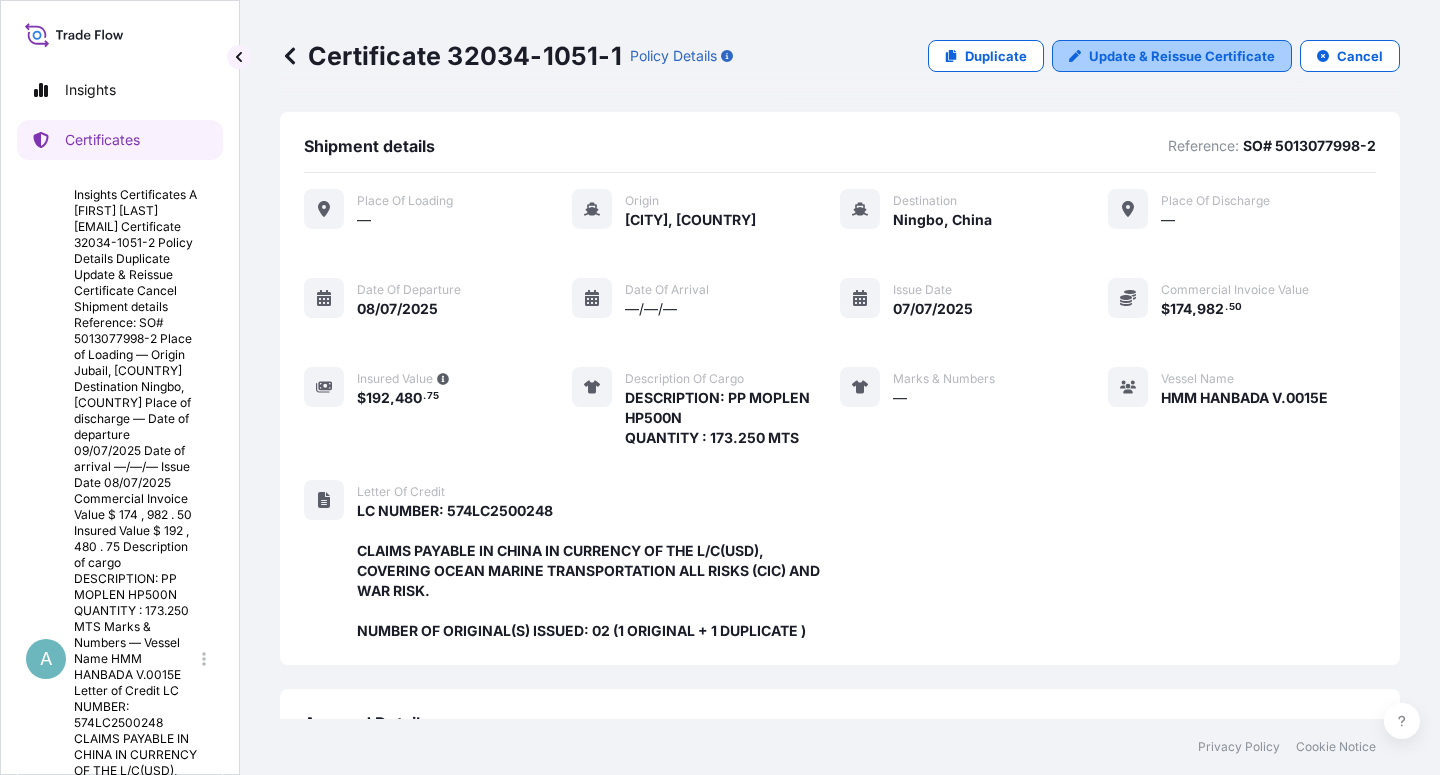click on "Update & Reissue Certificate" at bounding box center [1182, 56] 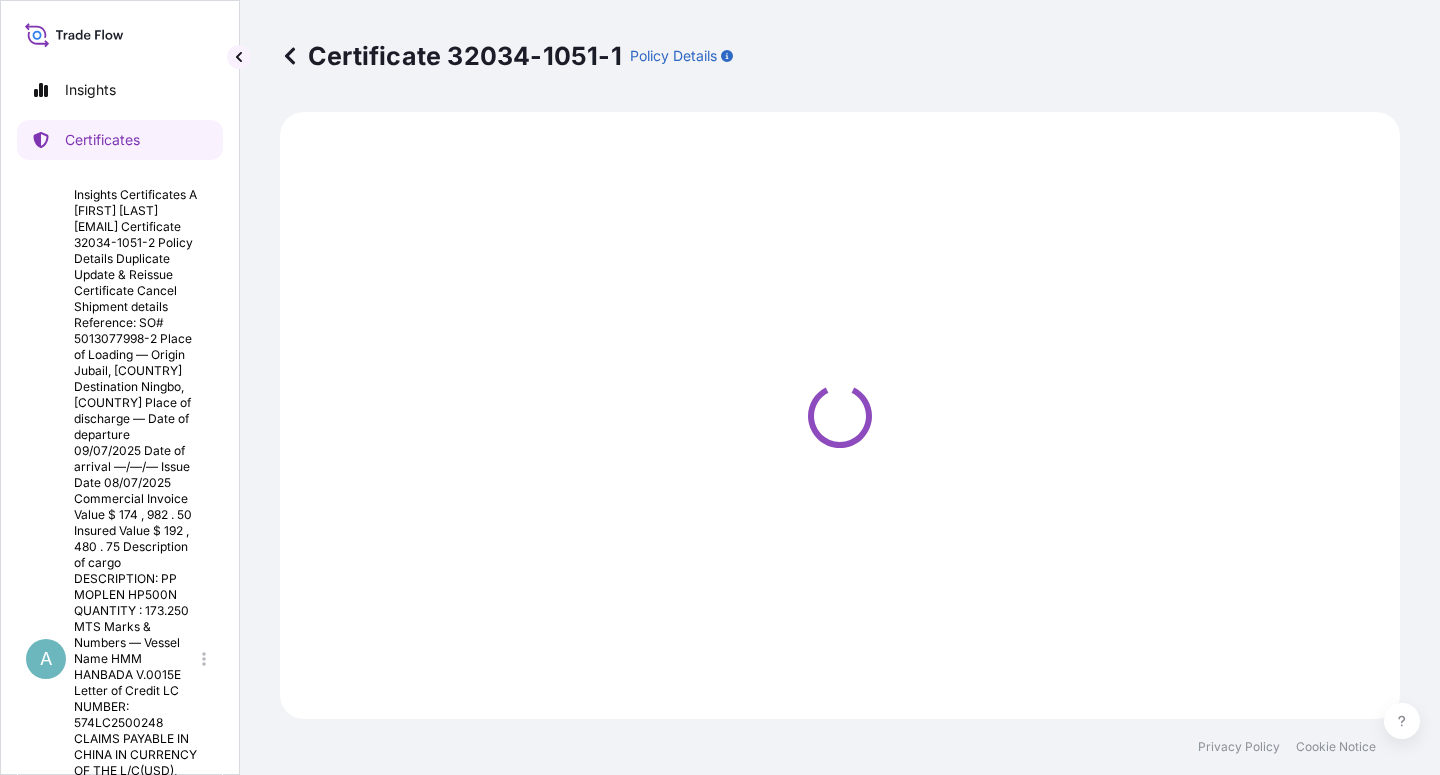 select on "Sea" 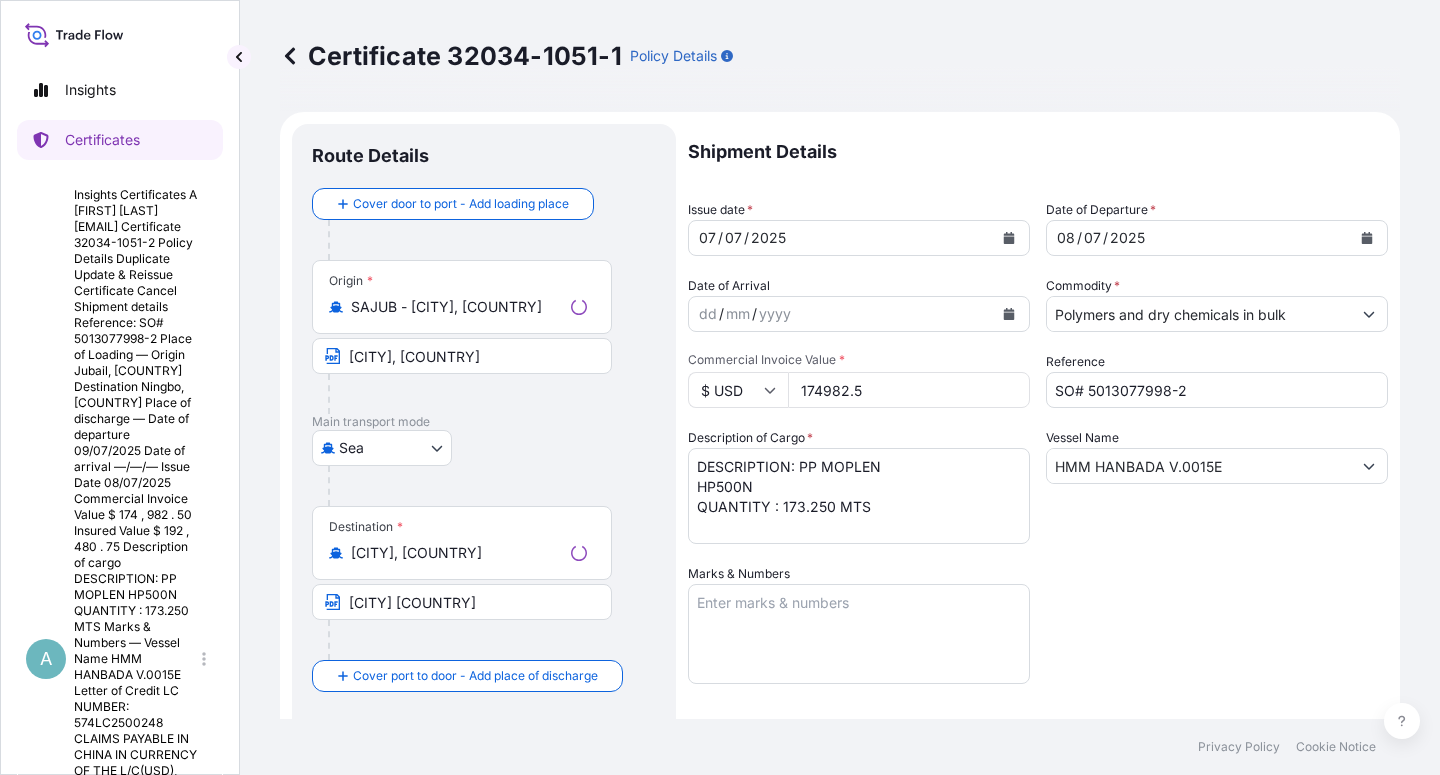 select on "32034" 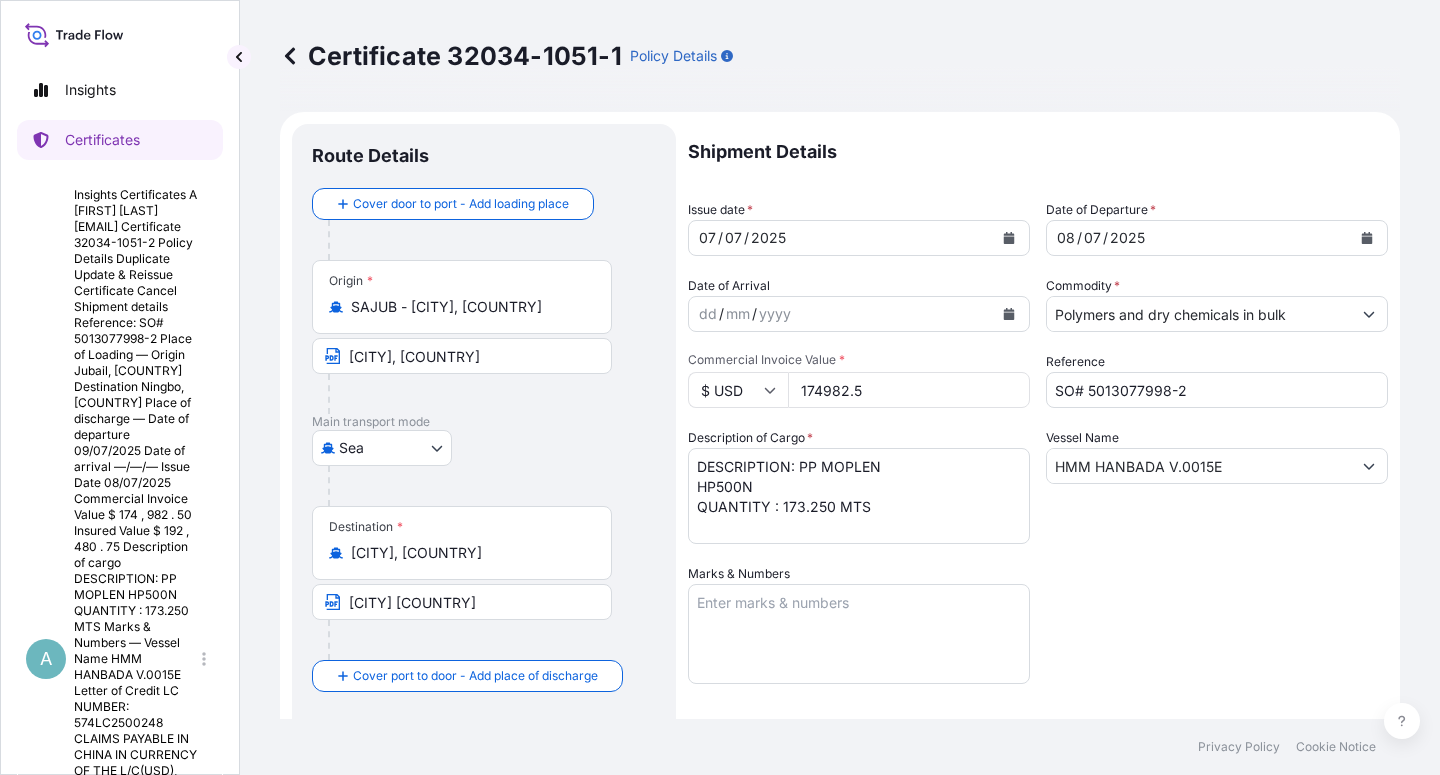 click 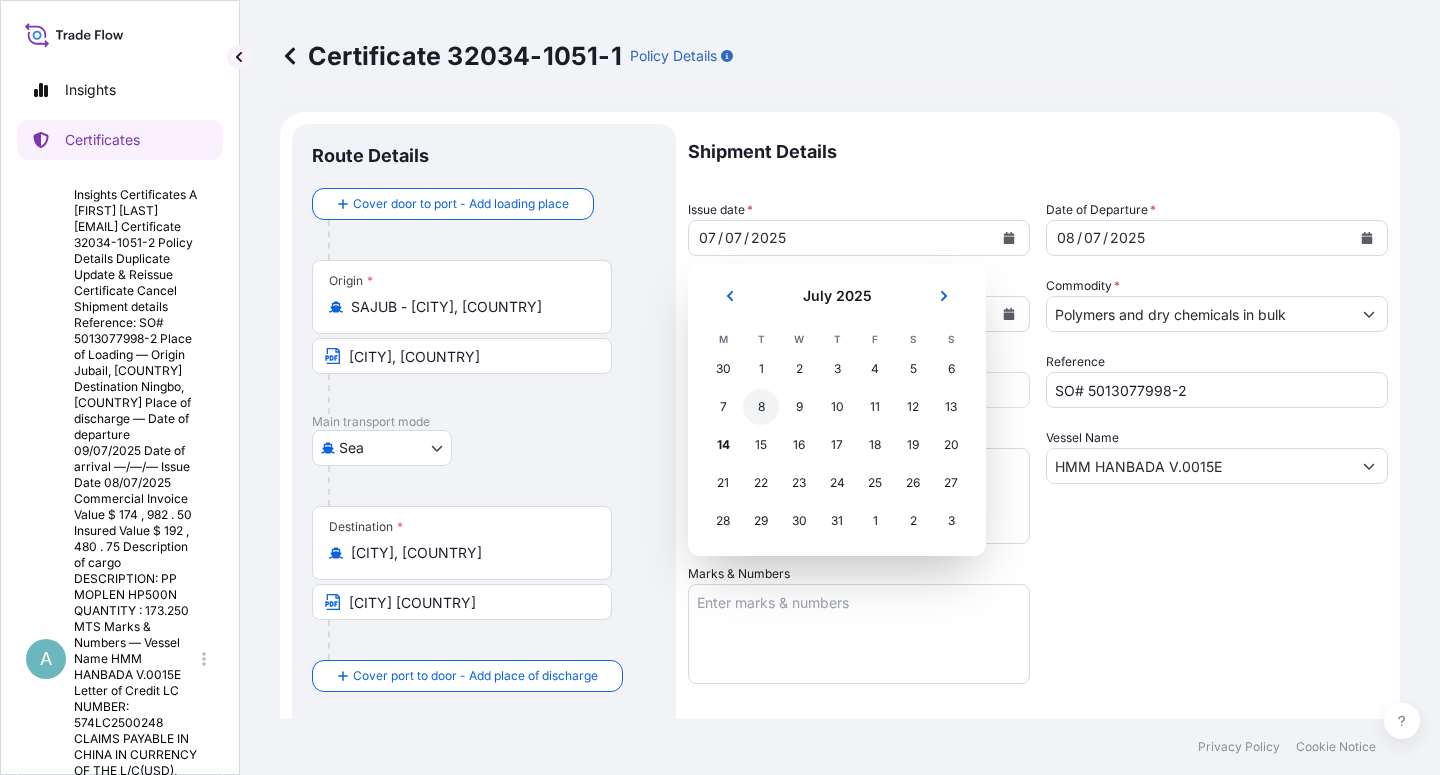 click on "8" at bounding box center [761, 407] 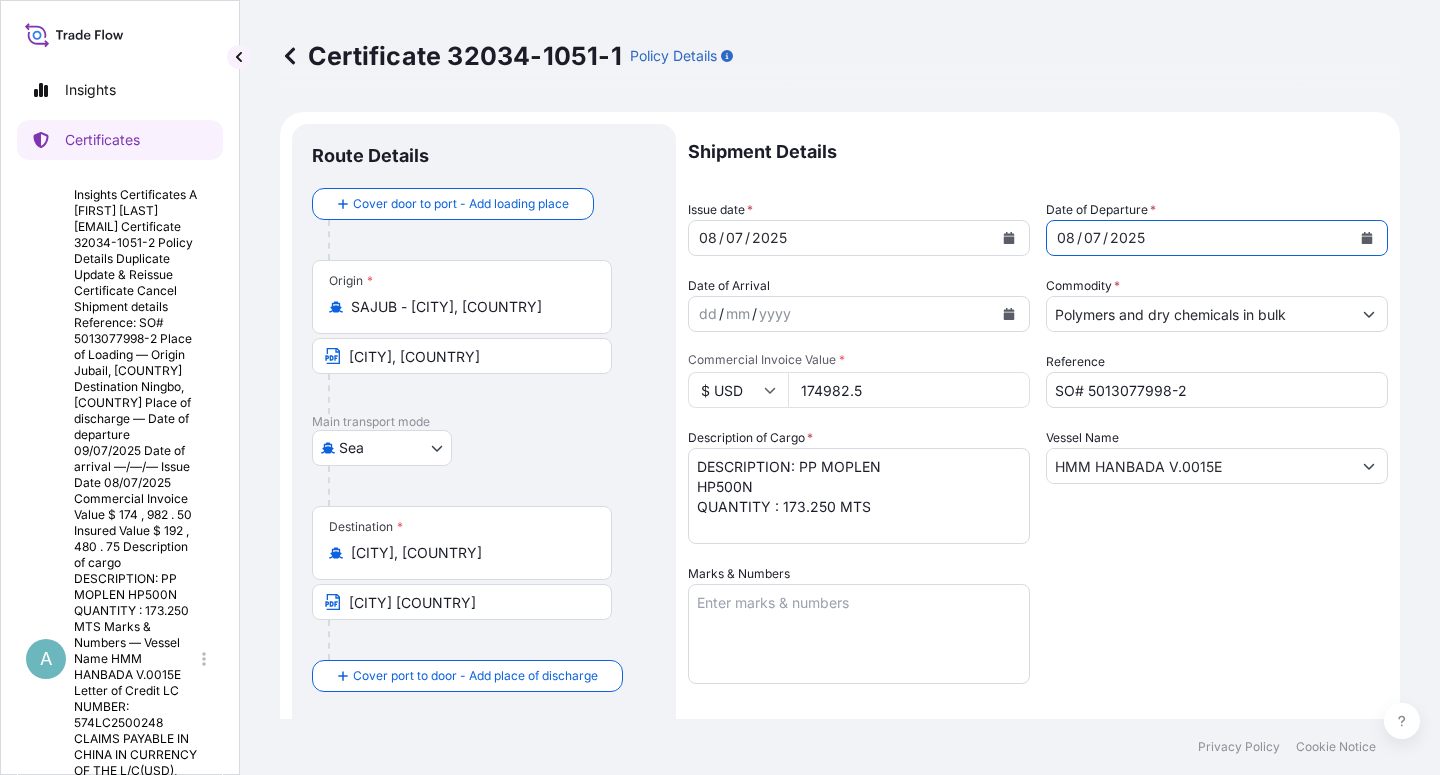 click 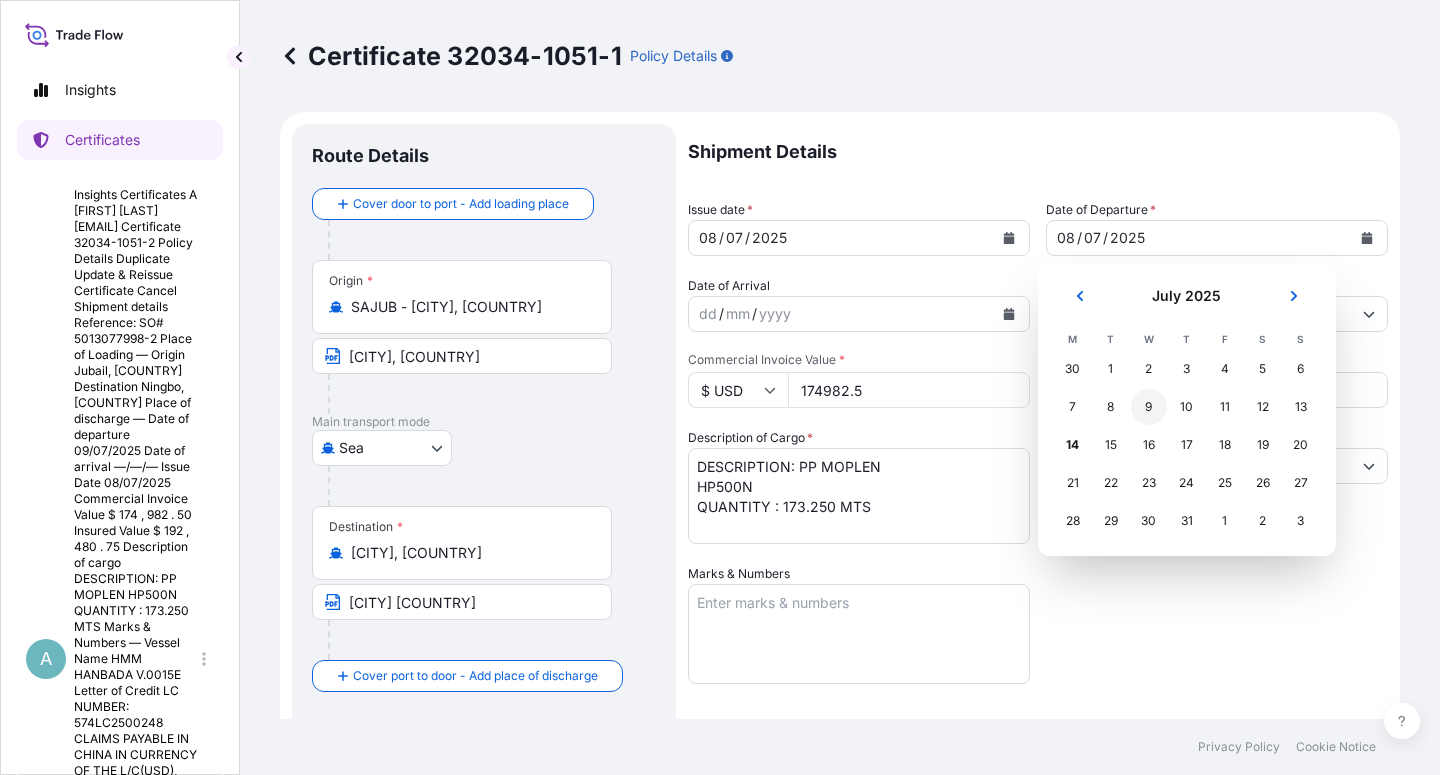 click on "9" at bounding box center (1149, 407) 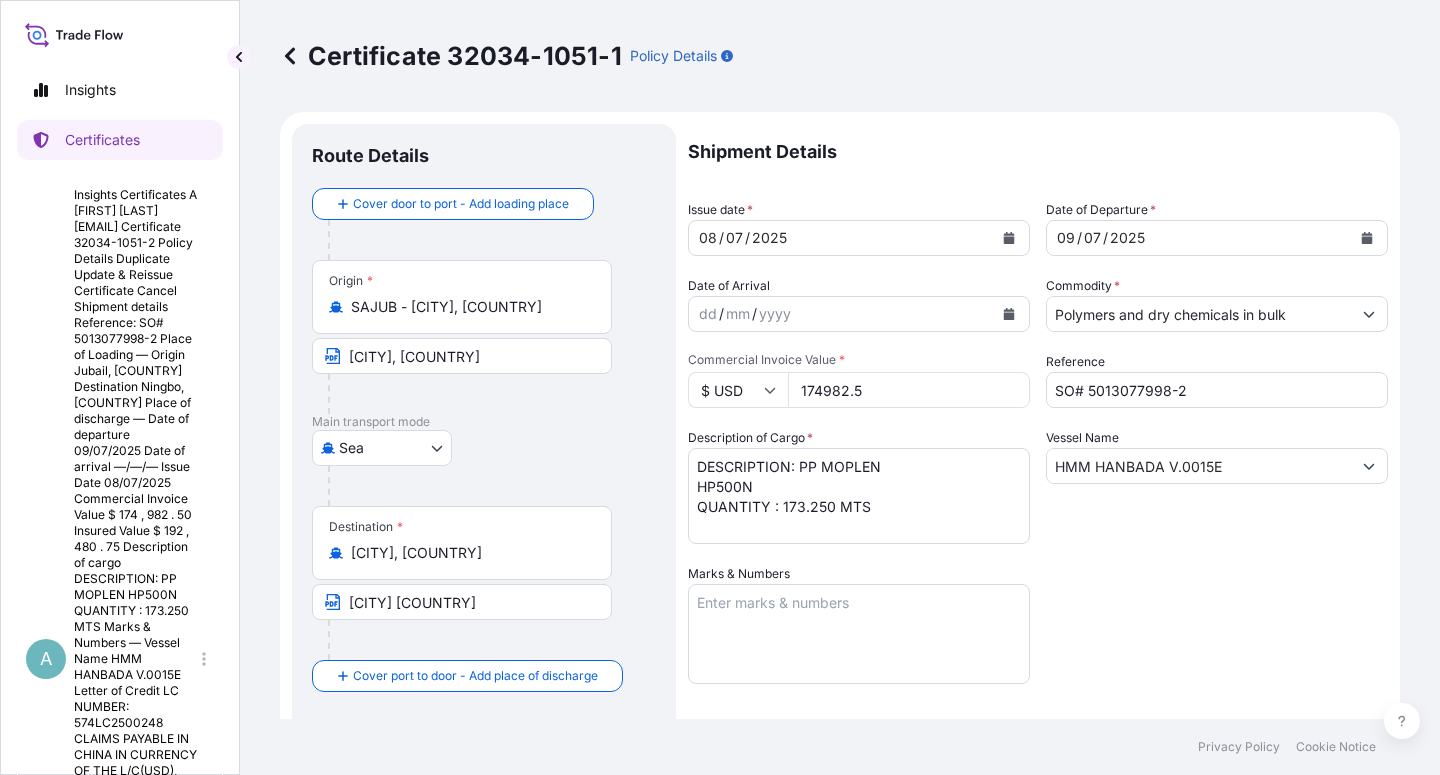 click on "Shipment Details Issue date * 08 / 07 / 2025 Date of Departure * 09 / 07 / 2025 Date of Arrival dd / mm / yyyy Commodity * Polymers and dry chemicals in bulk Packing Category Commercial Invoice Value * $ USD 174982.5 Reference SO# 5013077998-2 Description of Cargo * DESCRIPTION: PP MOPLEN
HP500N
QUANTITY : 173.250 MTS Vessel Name HMM HANBADA V.0015E Marks & Numbers Letter of Credit This shipment has a letter of credit Letter of credit * LC NUMBER: 574LC2500248
CLAIMS PAYABLE IN CHINA IN CURRENCY OF THE L/C(USD),
COVERING OCEAN MARINE TRANSPORTATION ALL RISKS (CIC) AND WAR RISK.
NUMBER OF ORIGINAL(S) ISSUED: 02 (1 ORIGINAL + 1 DUPLICATE ) Letter of credit may not exceed 12000 characters Assured Details Primary Assured * Basell Asia Pacific Limited Basell Asia Pacific Limited Named Assured Named Assured Address" at bounding box center (1038, 638) 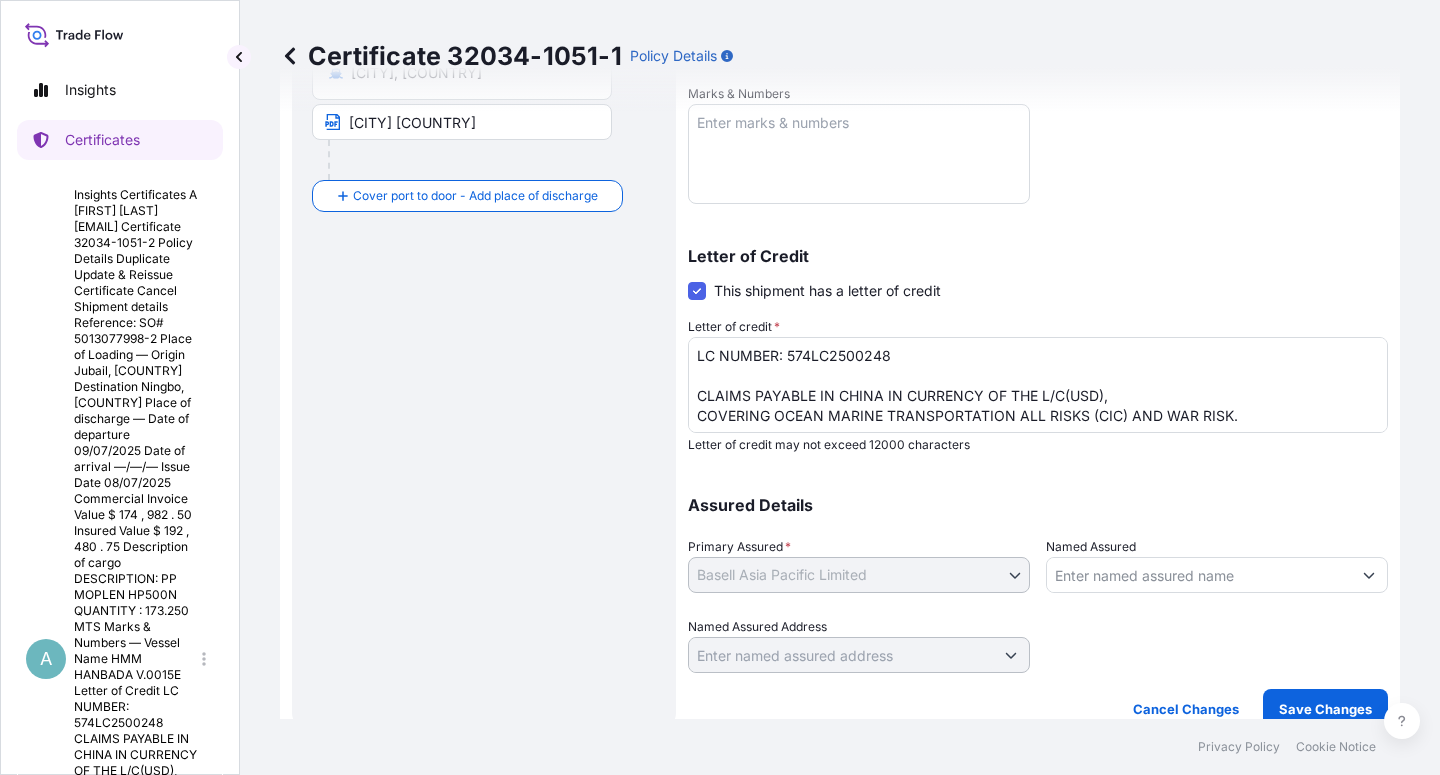 scroll, scrollTop: 490, scrollLeft: 0, axis: vertical 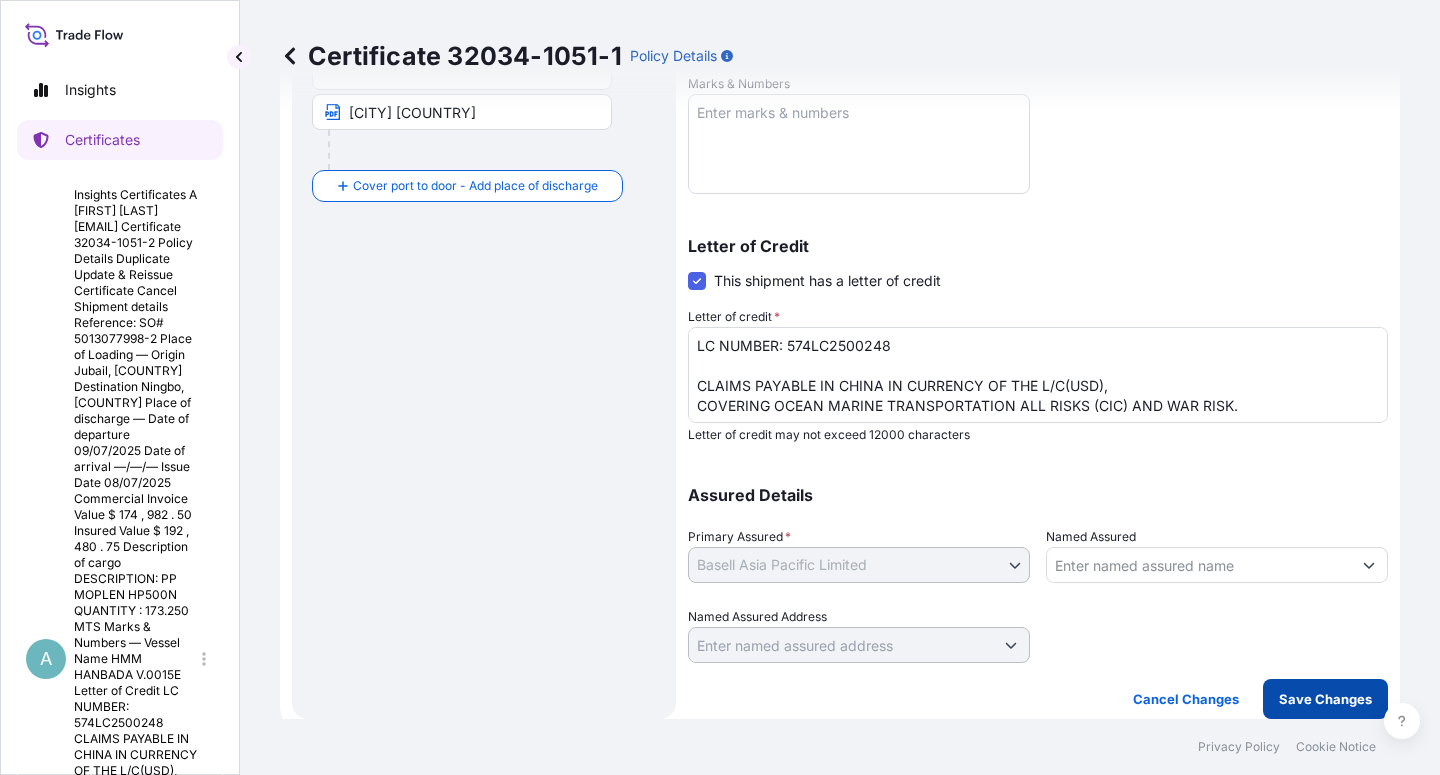 click on "Save Changes" at bounding box center (1325, 699) 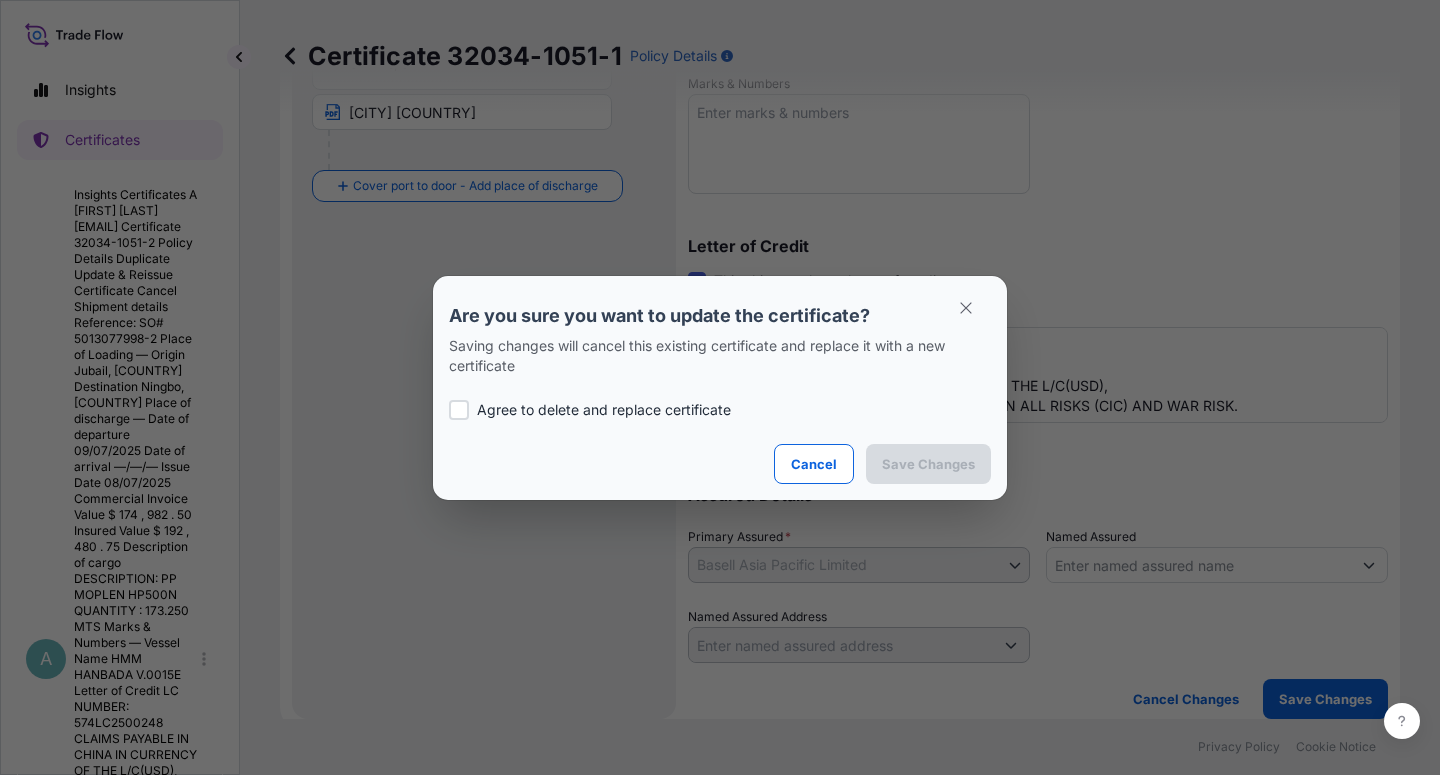 click on "Agree to delete and replace certificate" at bounding box center (604, 410) 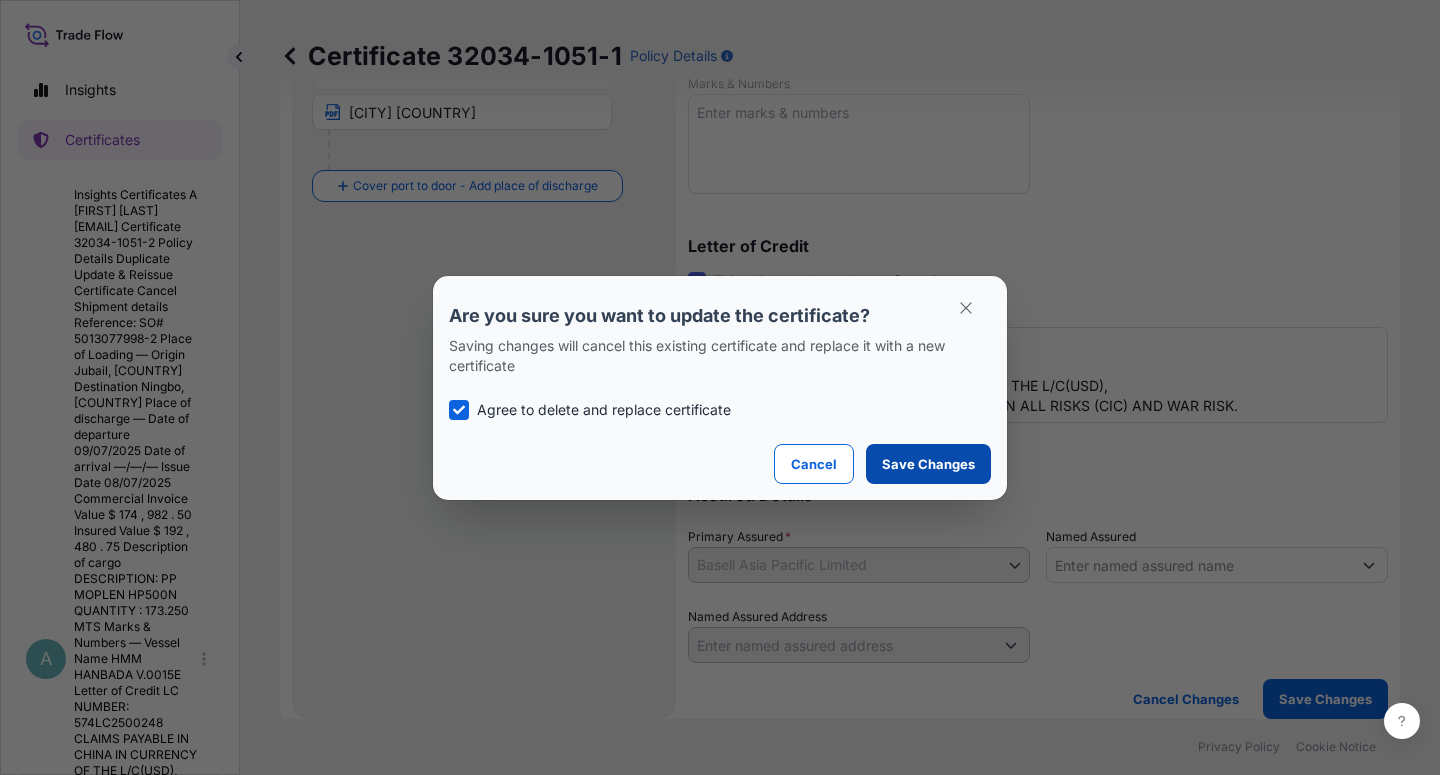 click on "Save Changes" at bounding box center (928, 464) 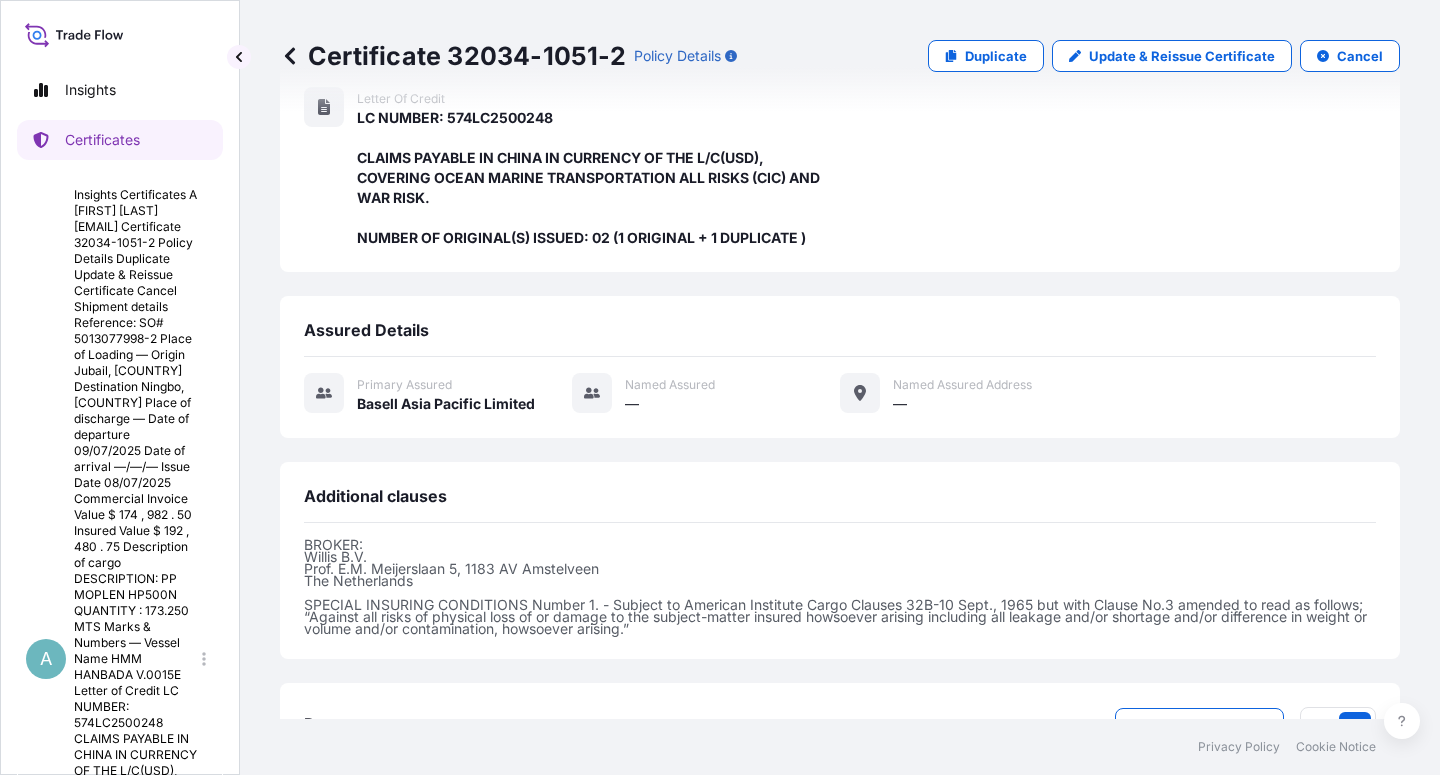 scroll, scrollTop: 554, scrollLeft: 0, axis: vertical 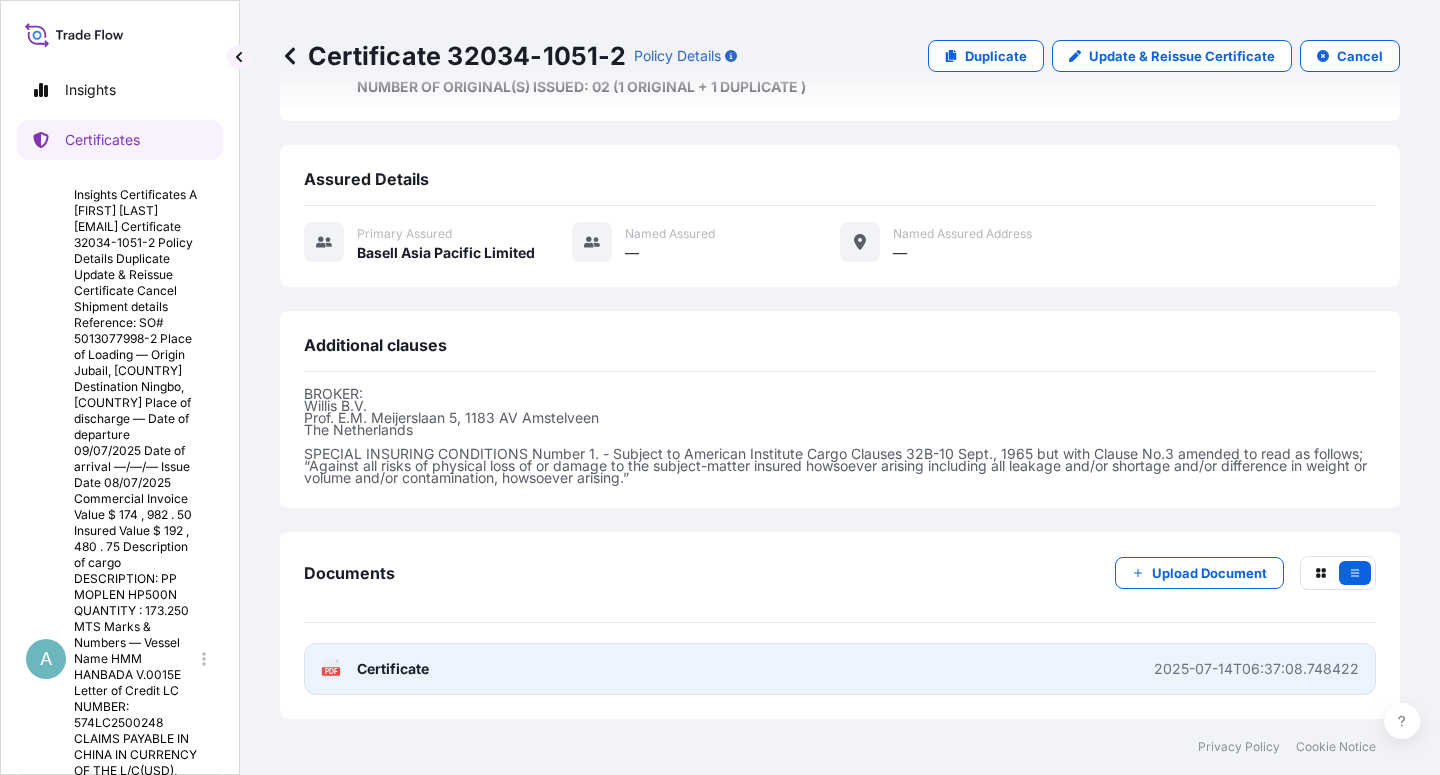 click on "Certificate" at bounding box center (393, 669) 